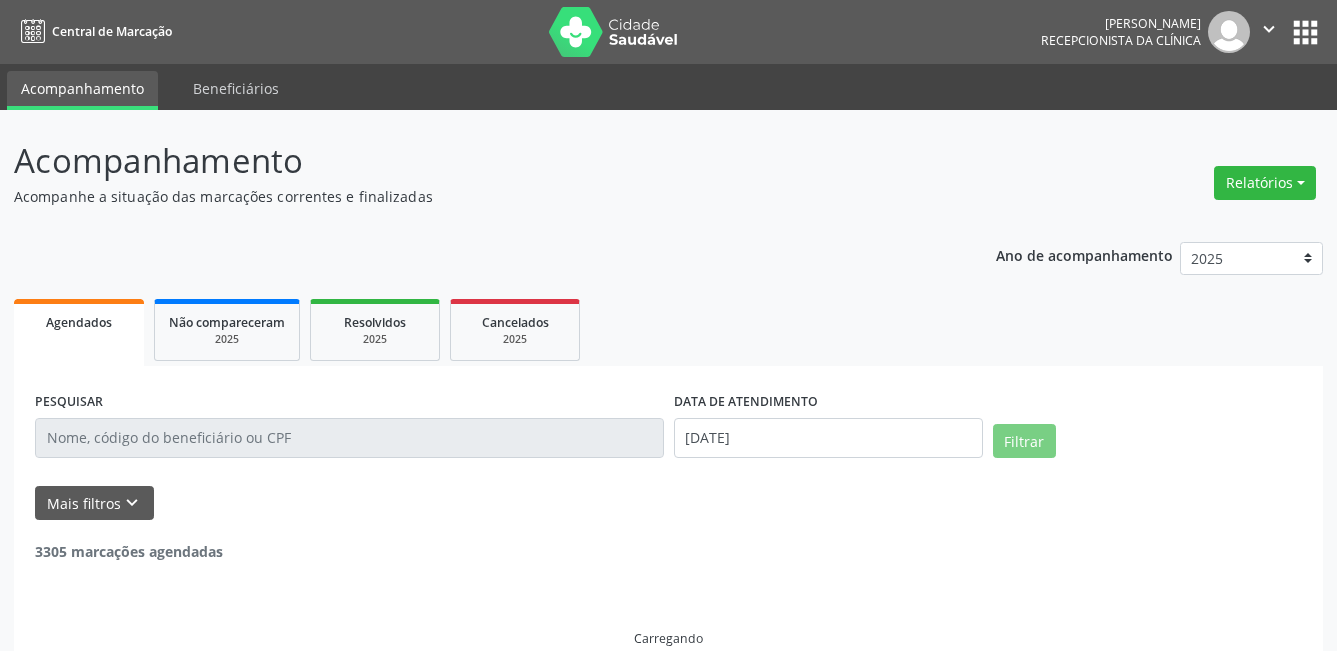 scroll, scrollTop: 0, scrollLeft: 0, axis: both 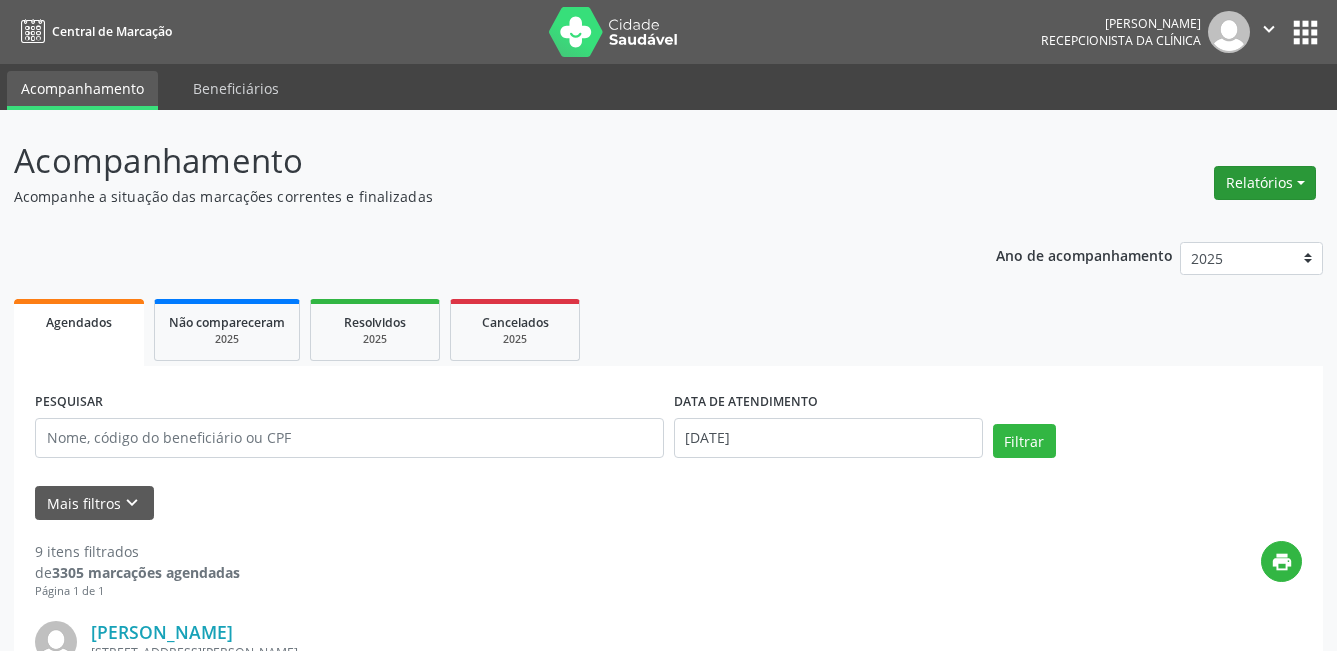 click on "Relatórios" at bounding box center (1265, 183) 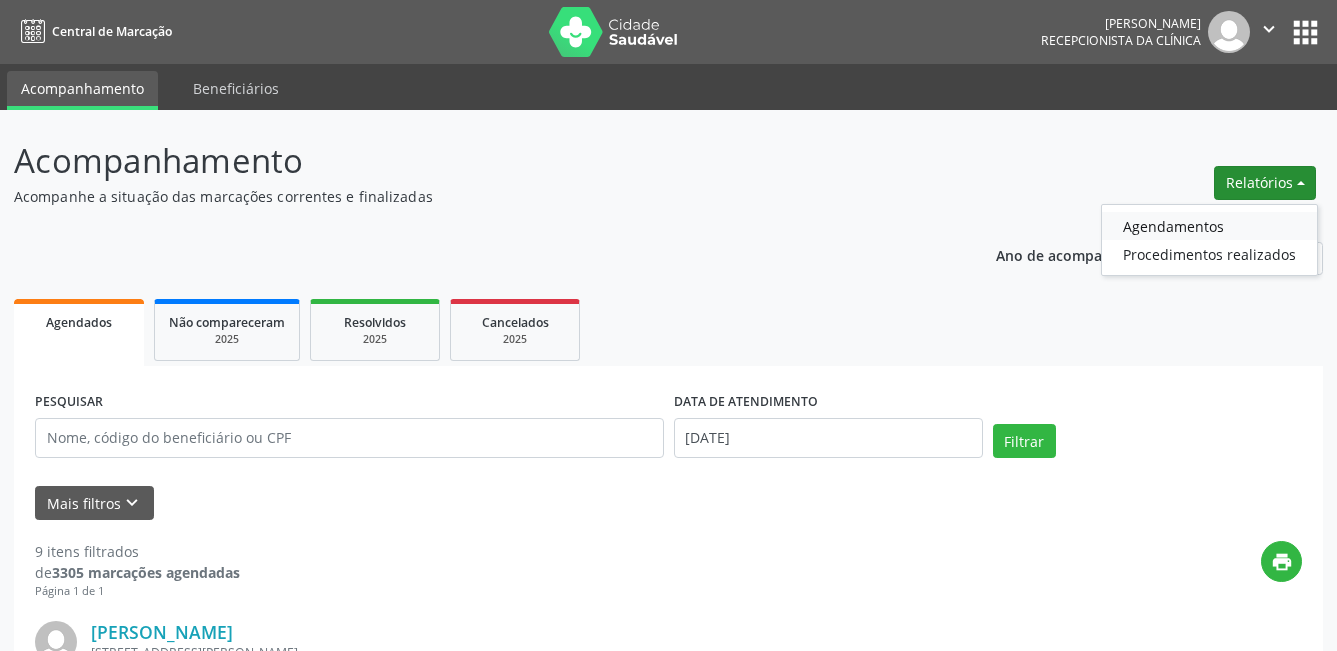 click on "Agendamentos" at bounding box center [1209, 226] 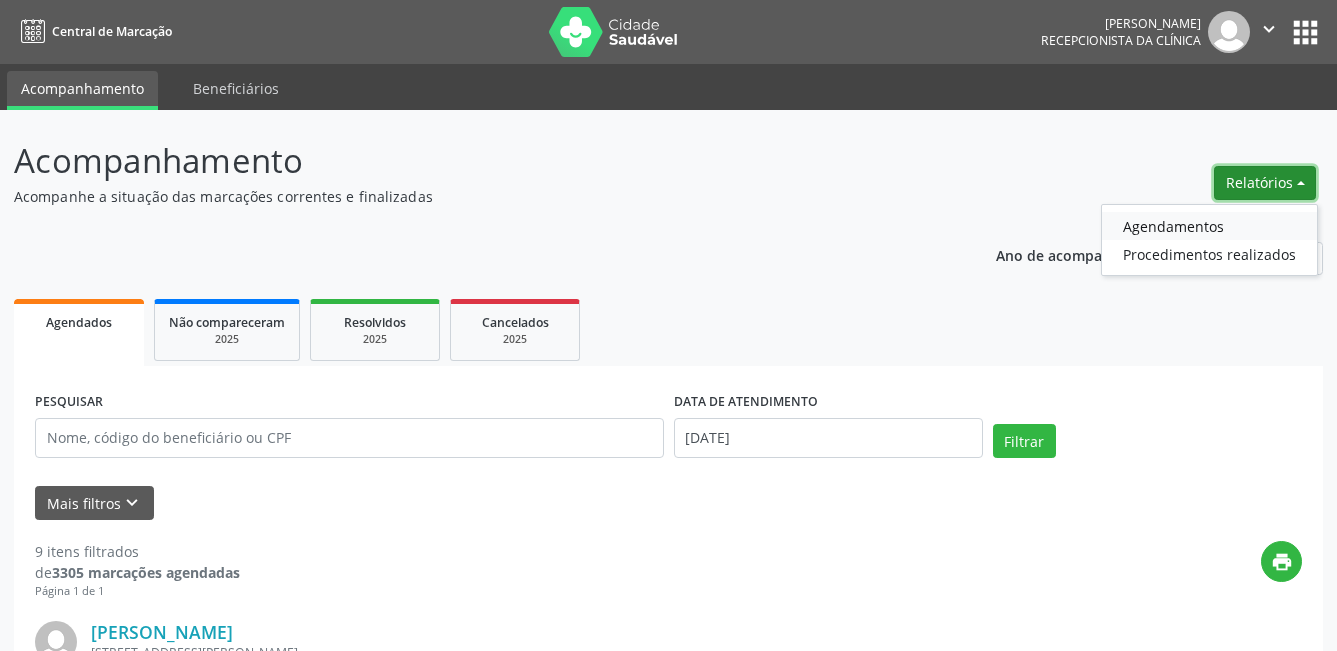 select on "6" 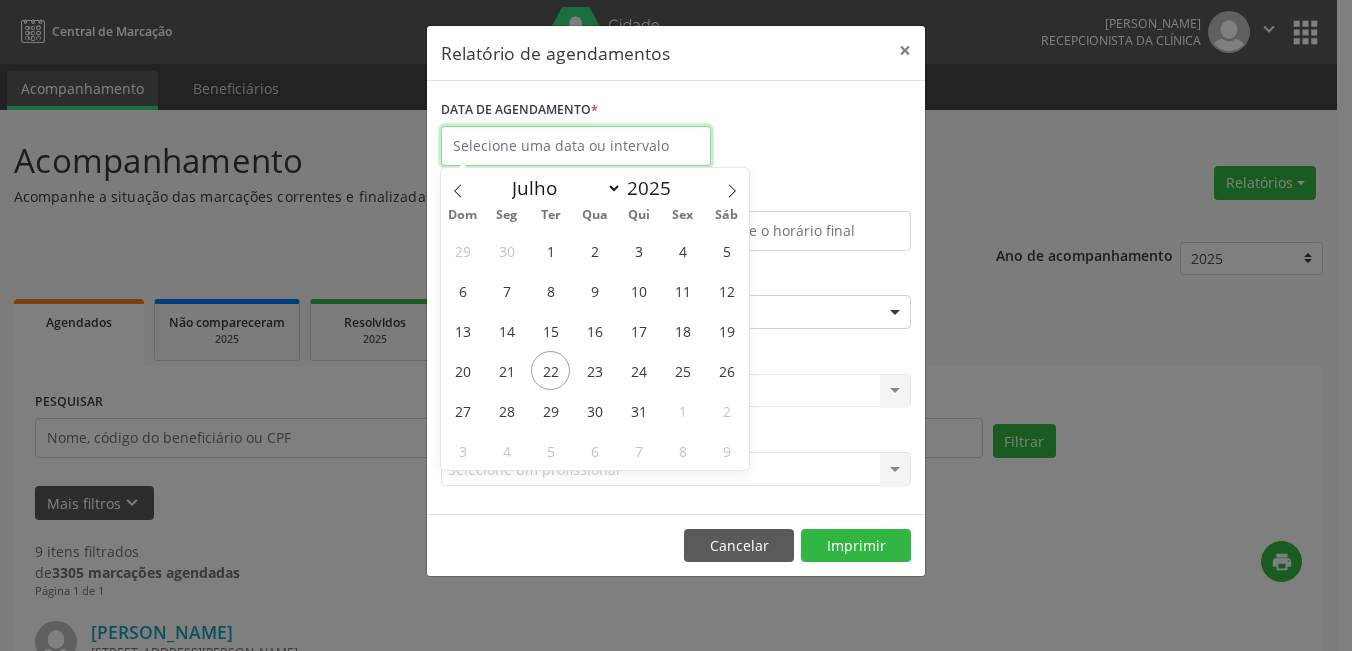 click at bounding box center (576, 146) 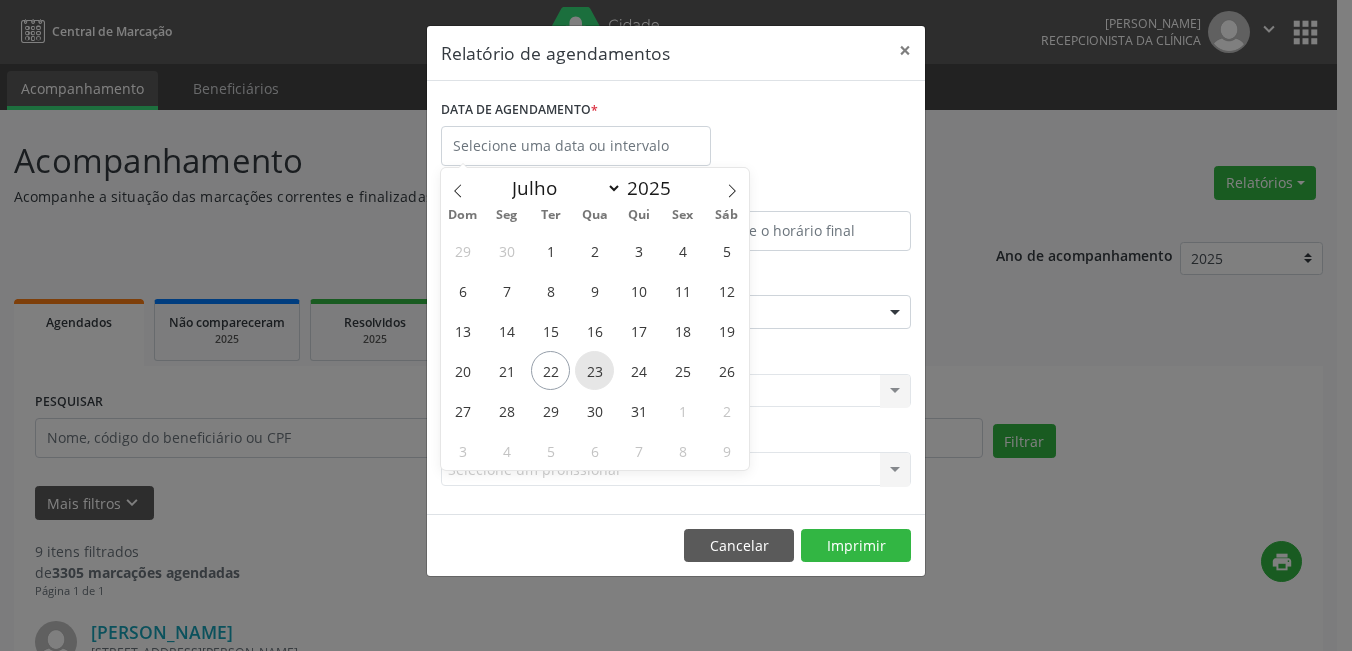 click on "23" at bounding box center [594, 370] 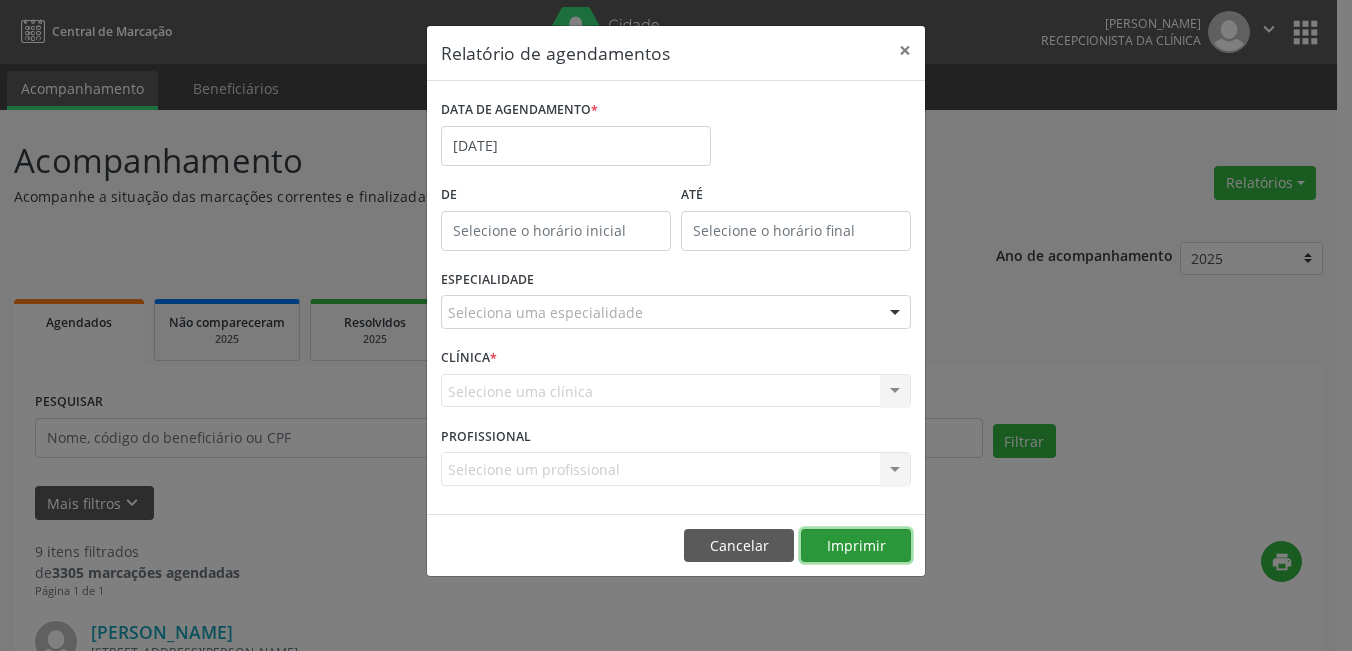 click on "Imprimir" at bounding box center [856, 546] 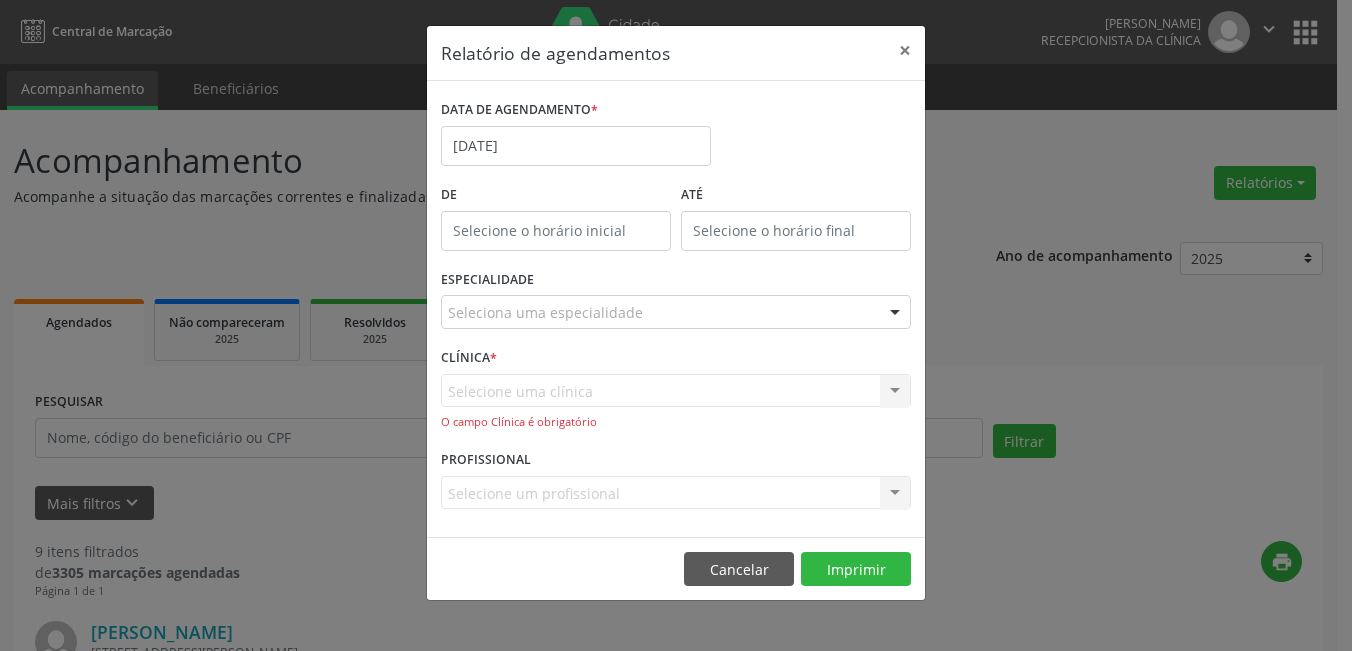 click at bounding box center (895, 313) 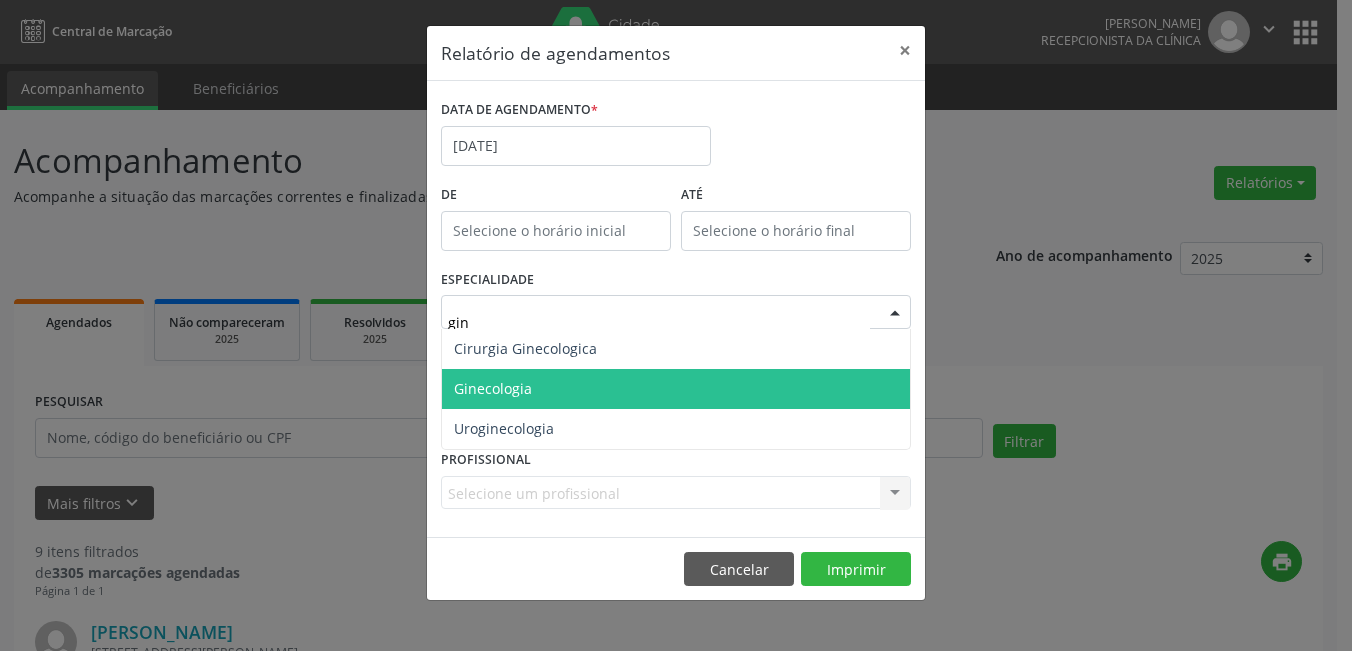 type on "gine" 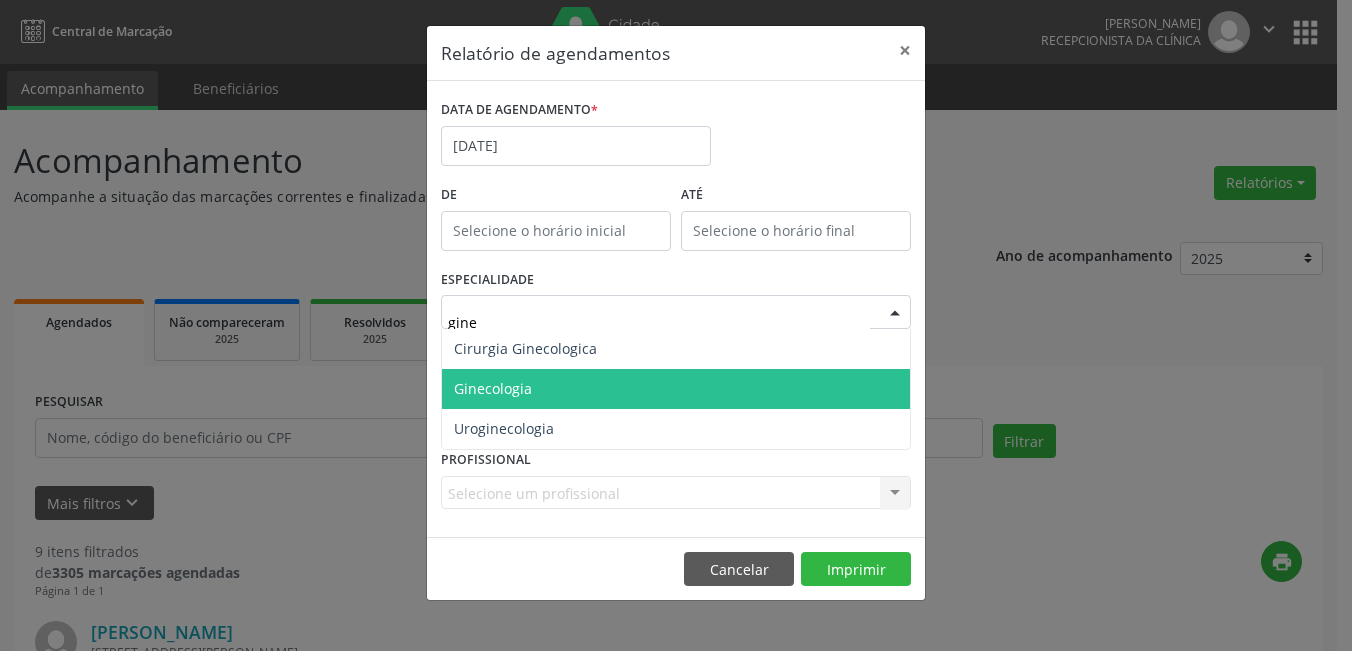 click on "Ginecologia" at bounding box center [676, 389] 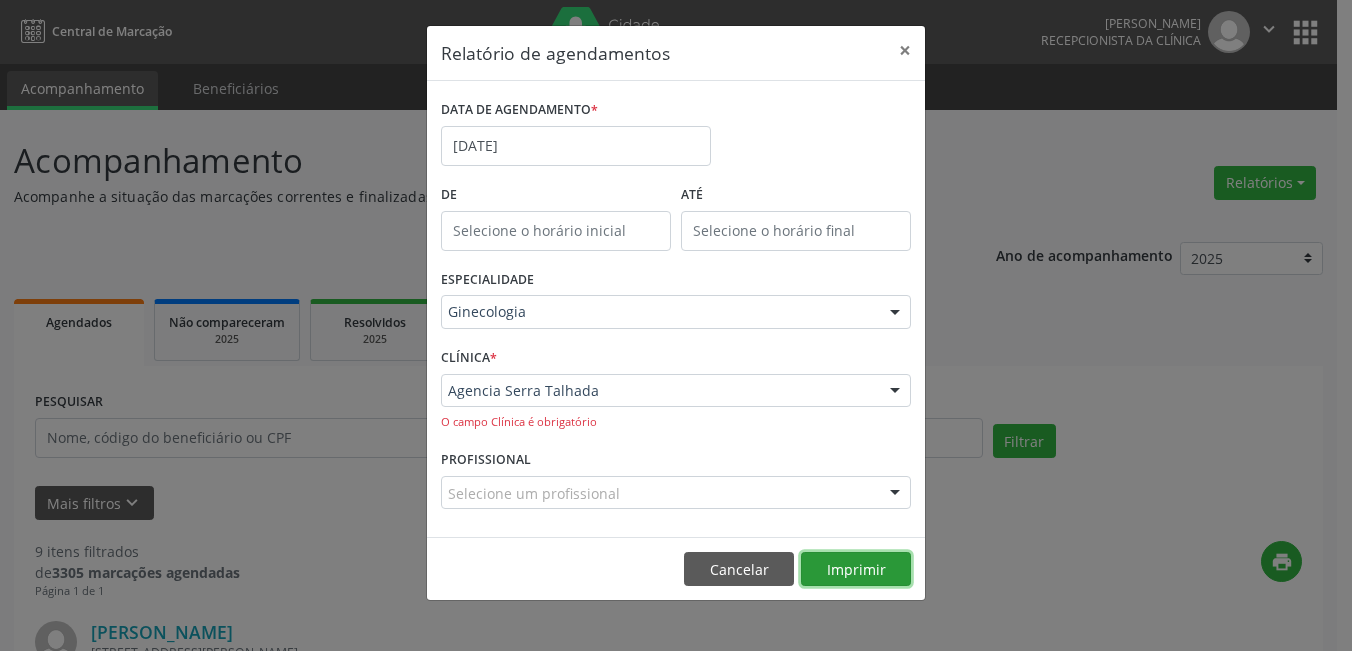 click on "Imprimir" at bounding box center (856, 569) 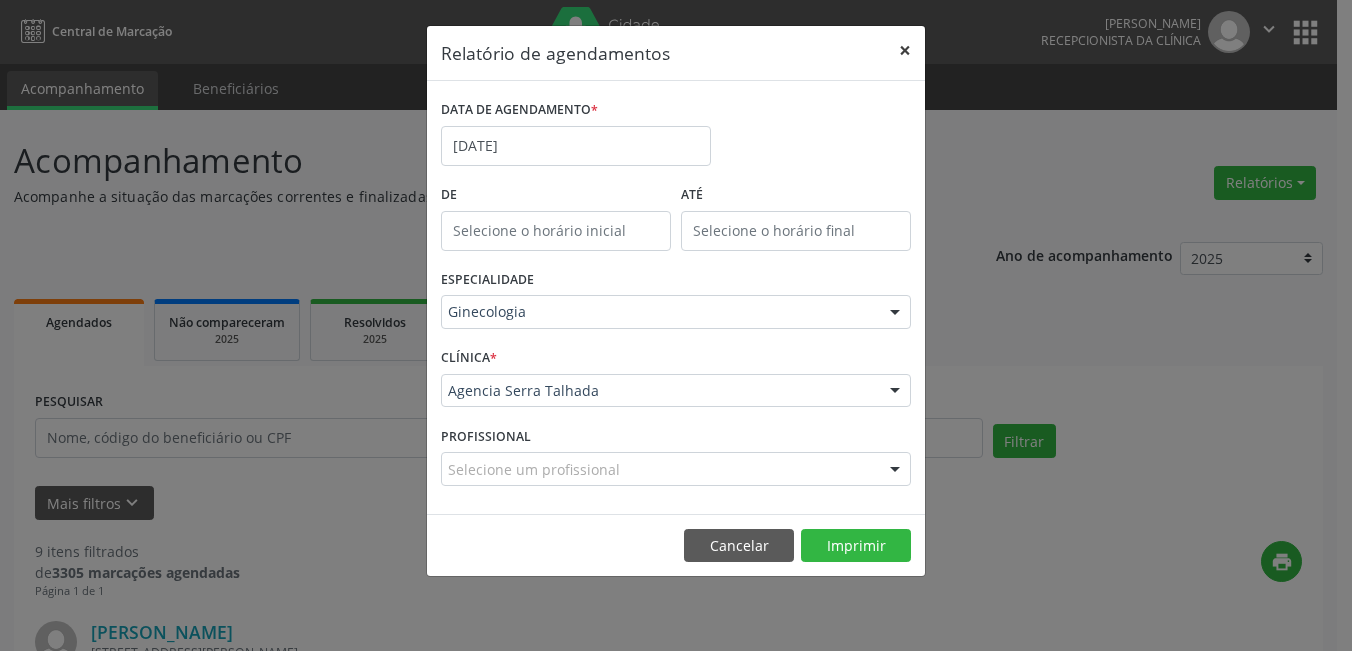 click on "×" at bounding box center [905, 50] 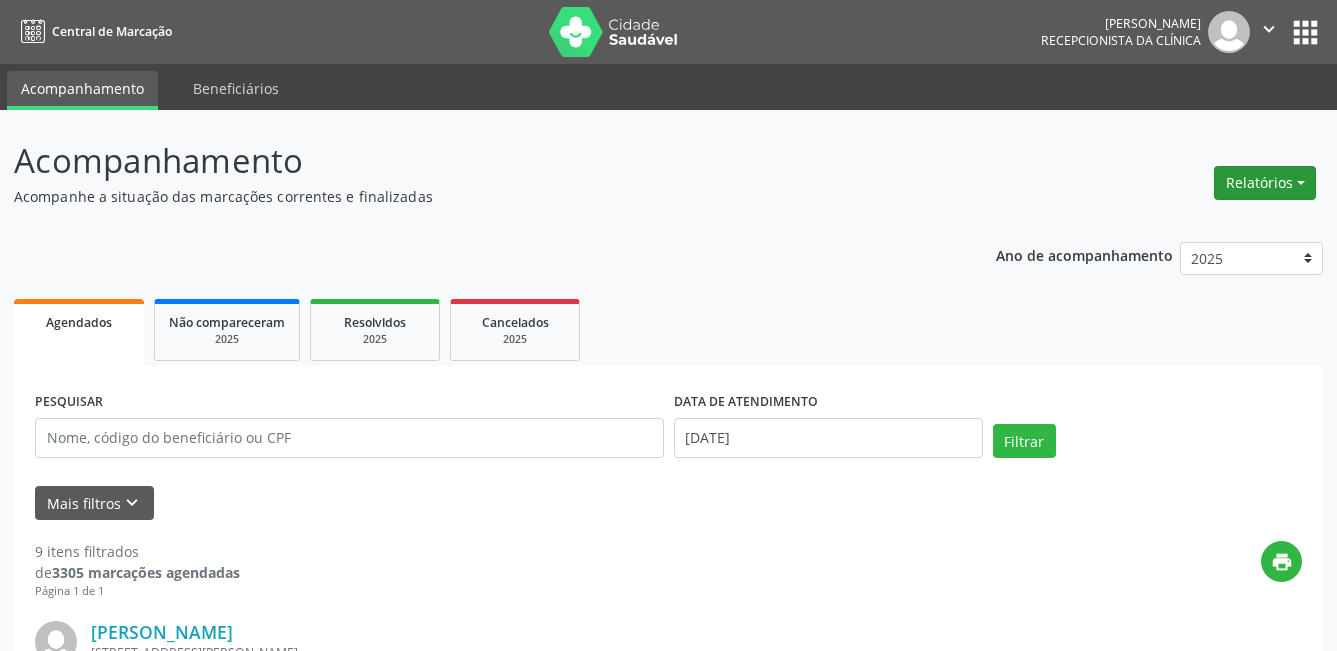 click on "Relatórios" at bounding box center [1265, 183] 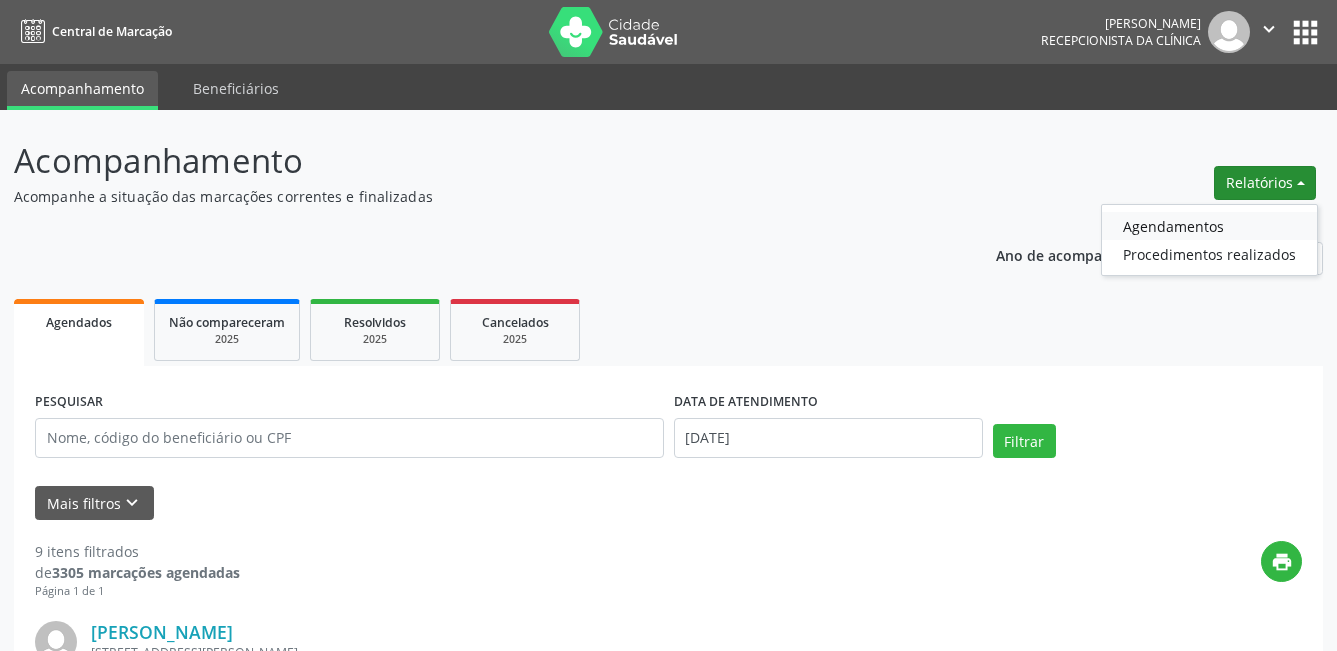 click on "Agendamentos" at bounding box center (1209, 226) 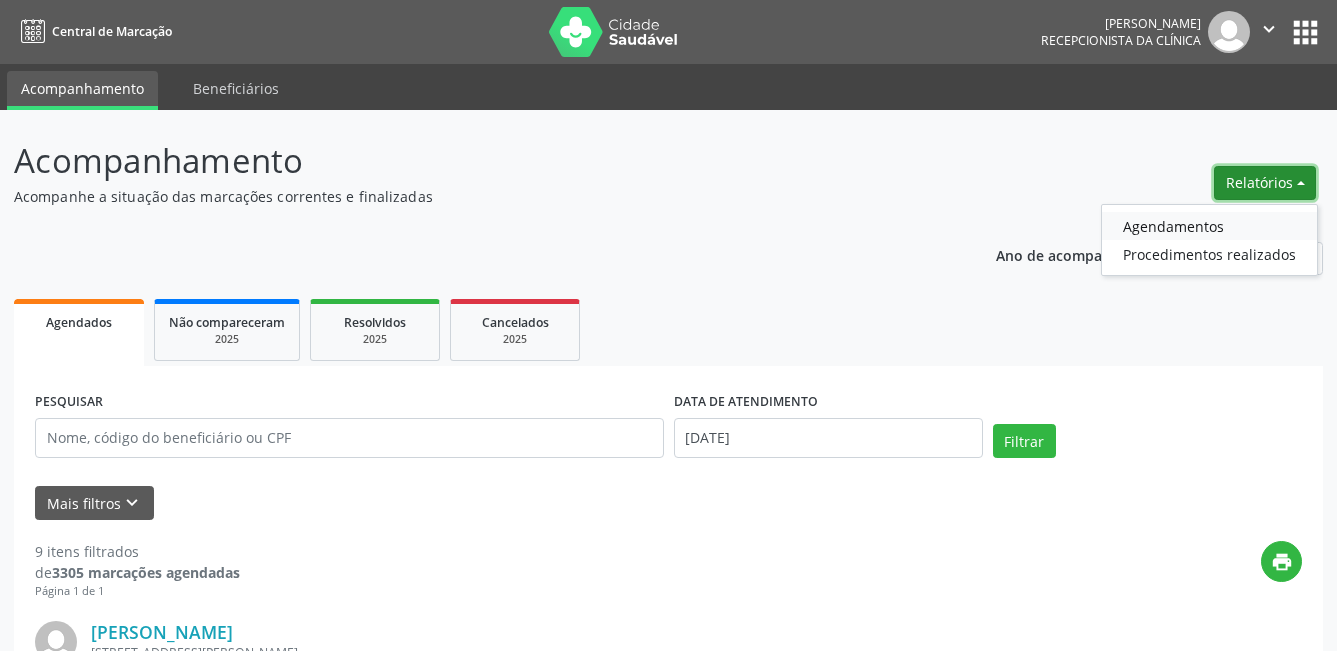 select on "6" 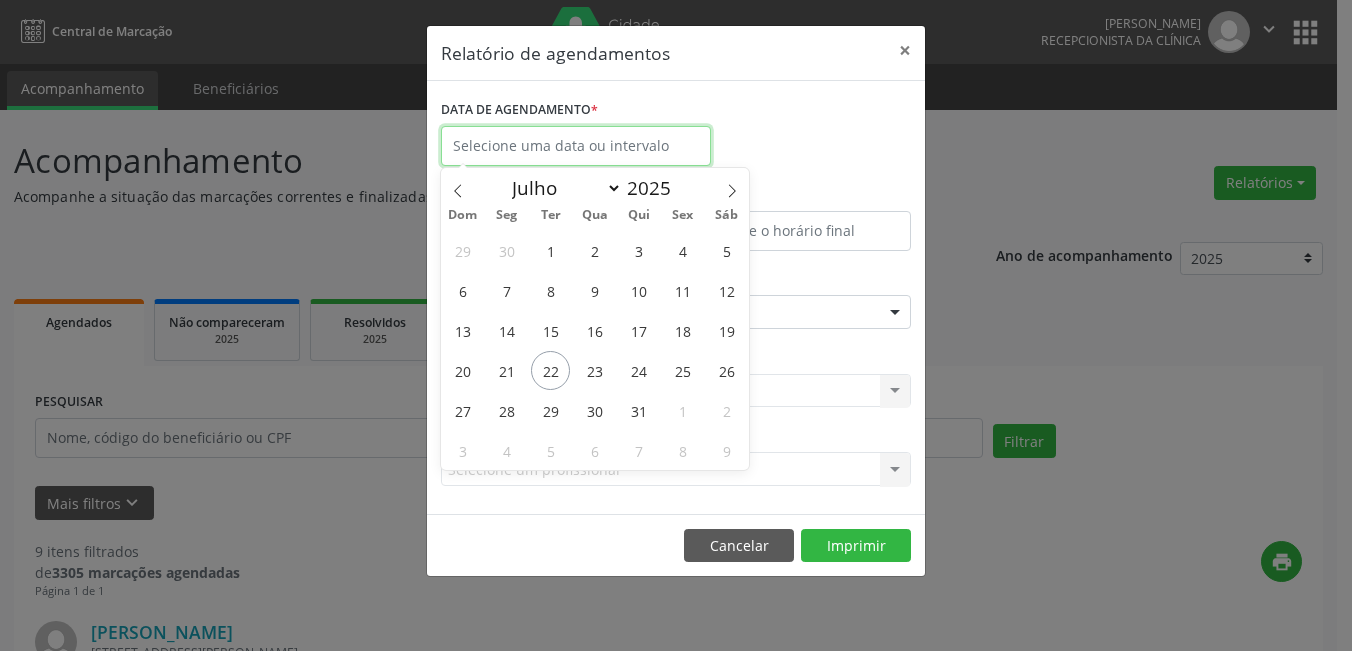 click at bounding box center (576, 146) 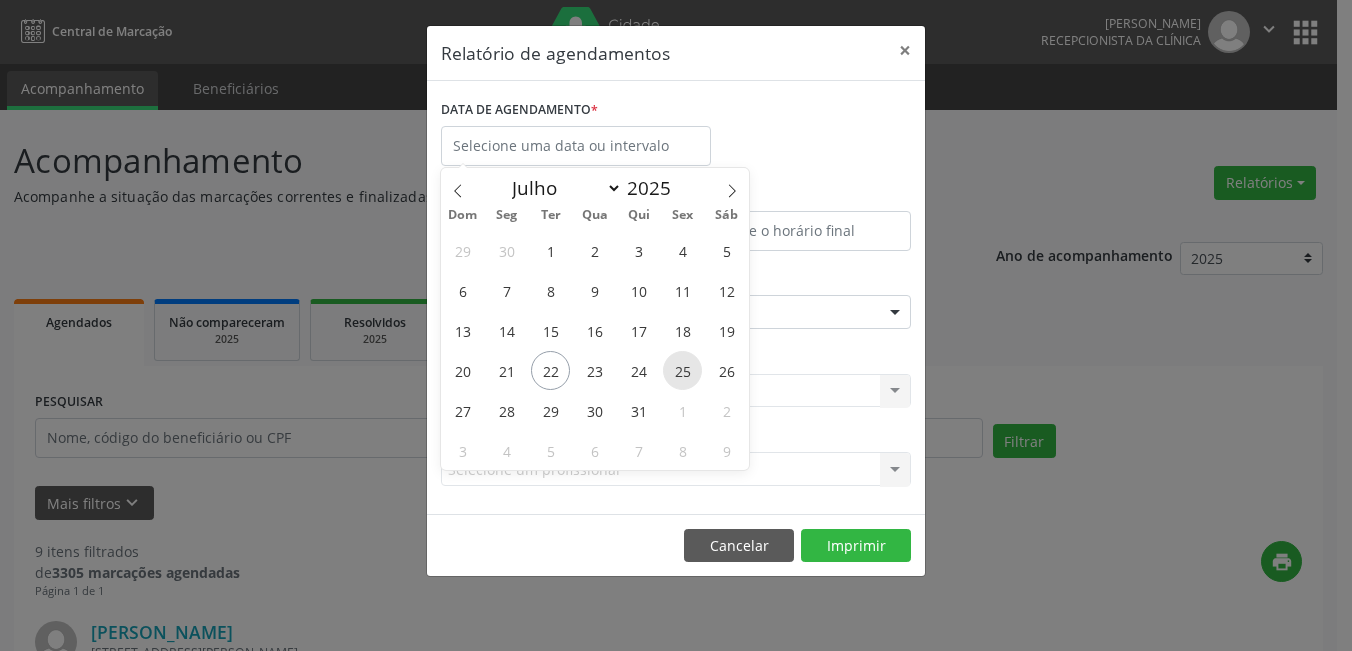 click on "25" at bounding box center [682, 370] 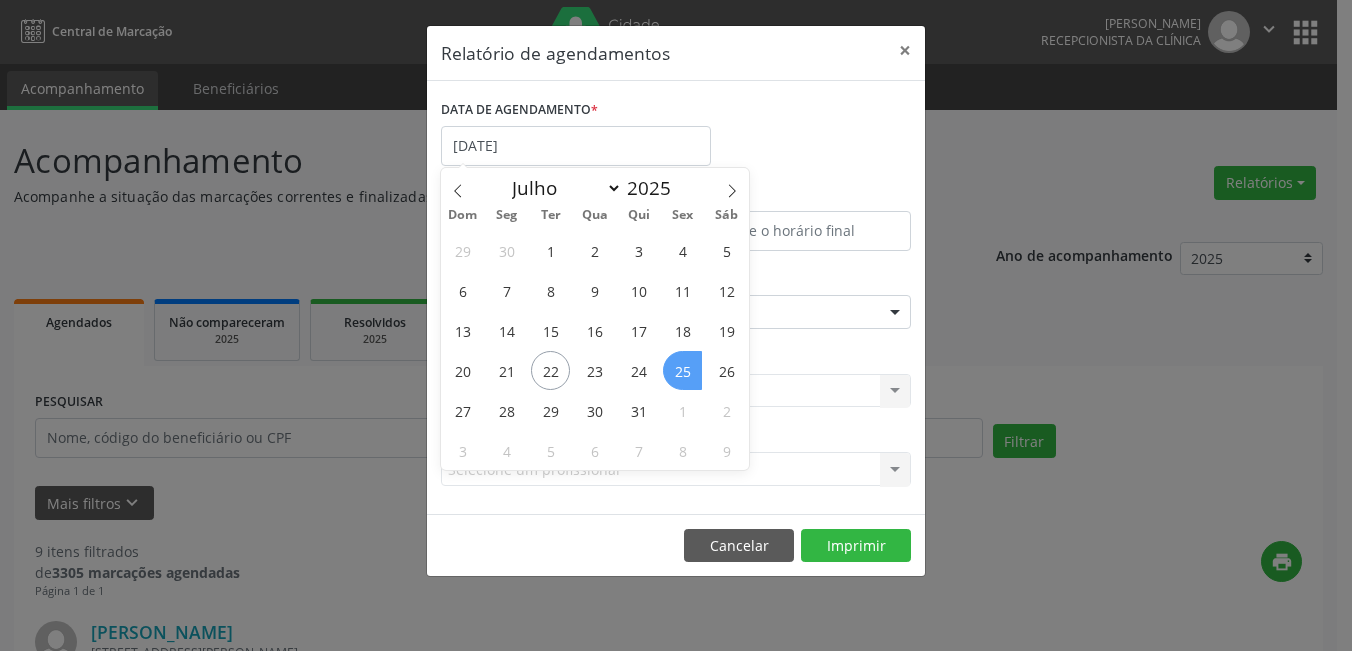 click on "25" at bounding box center [682, 370] 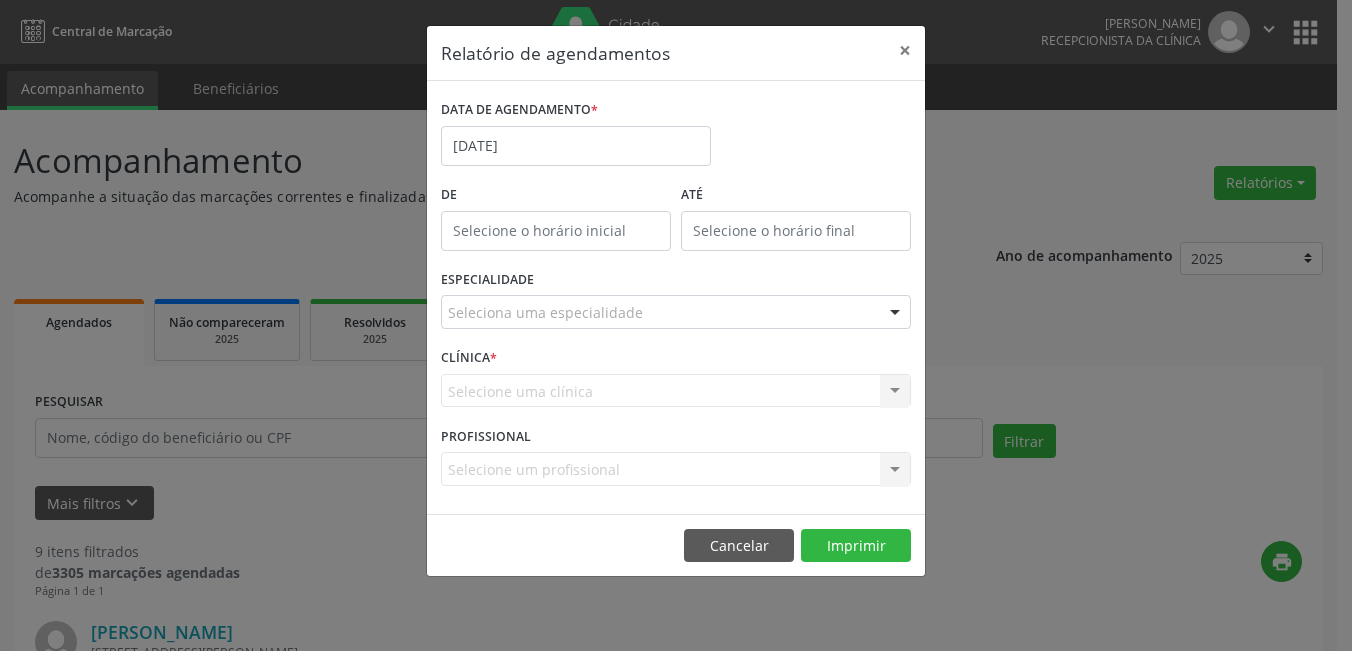 click at bounding box center [895, 313] 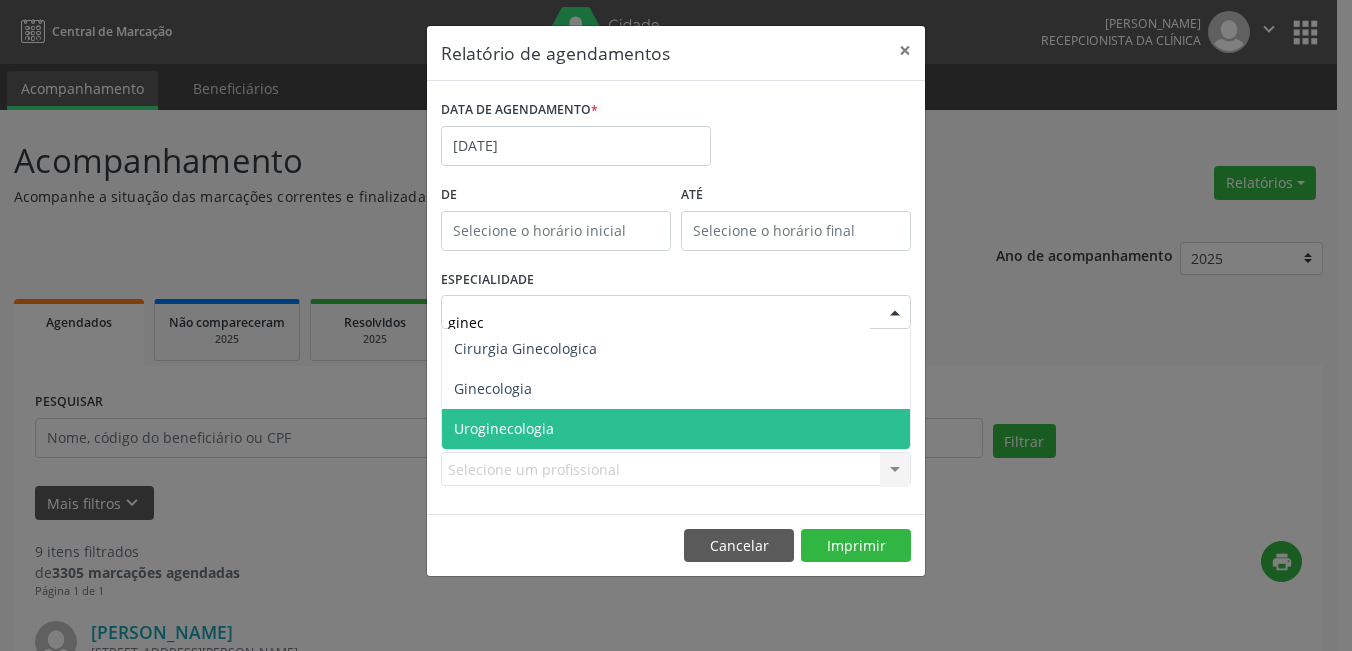 type on "gineco" 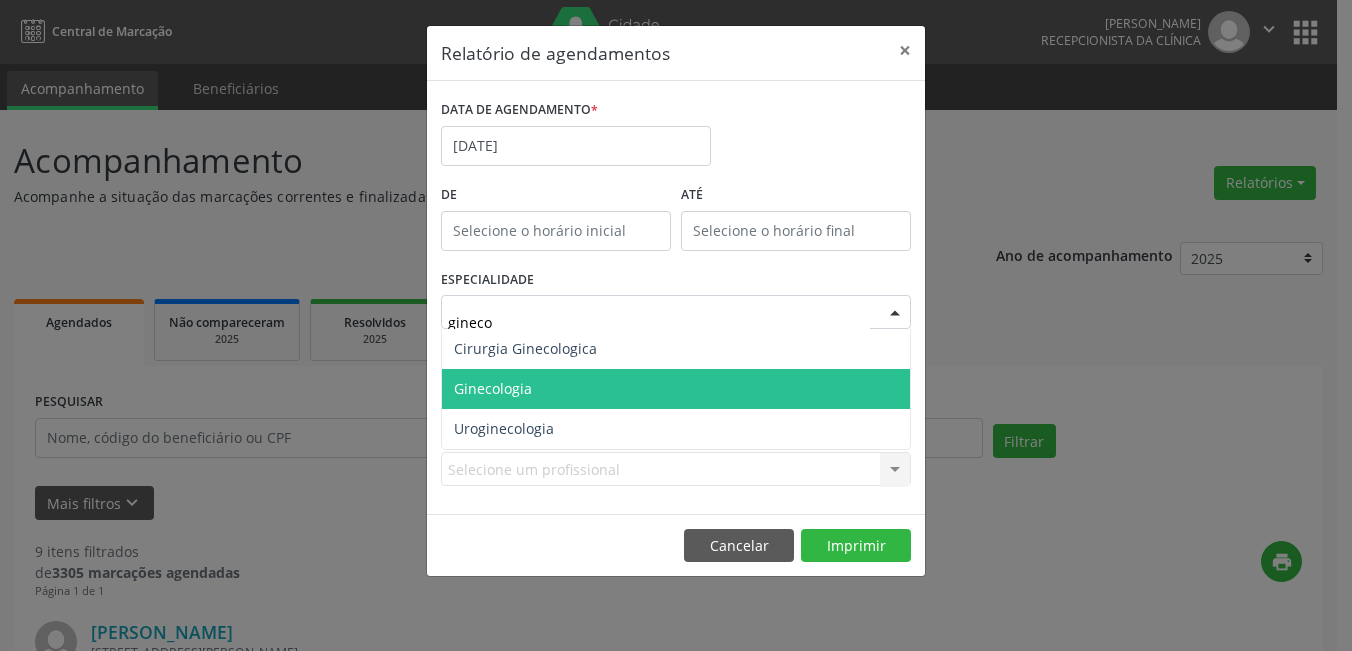 click on "Ginecologia" at bounding box center [676, 389] 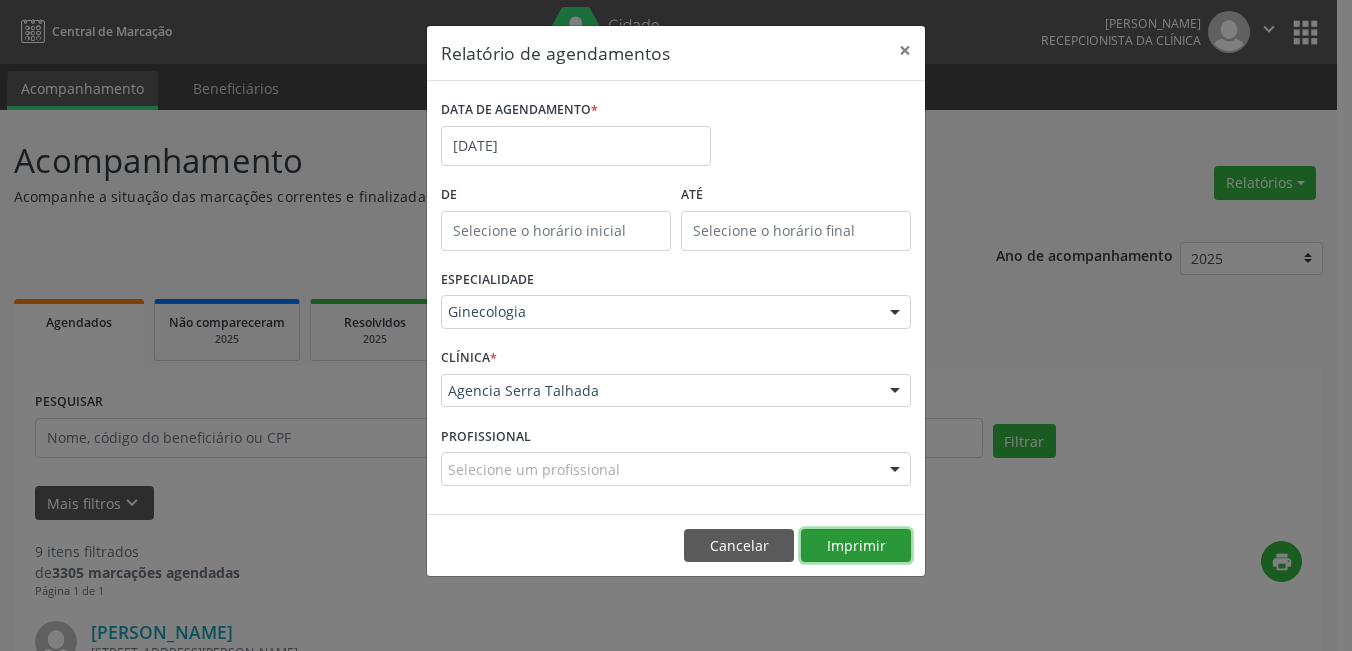click on "Imprimir" at bounding box center (856, 546) 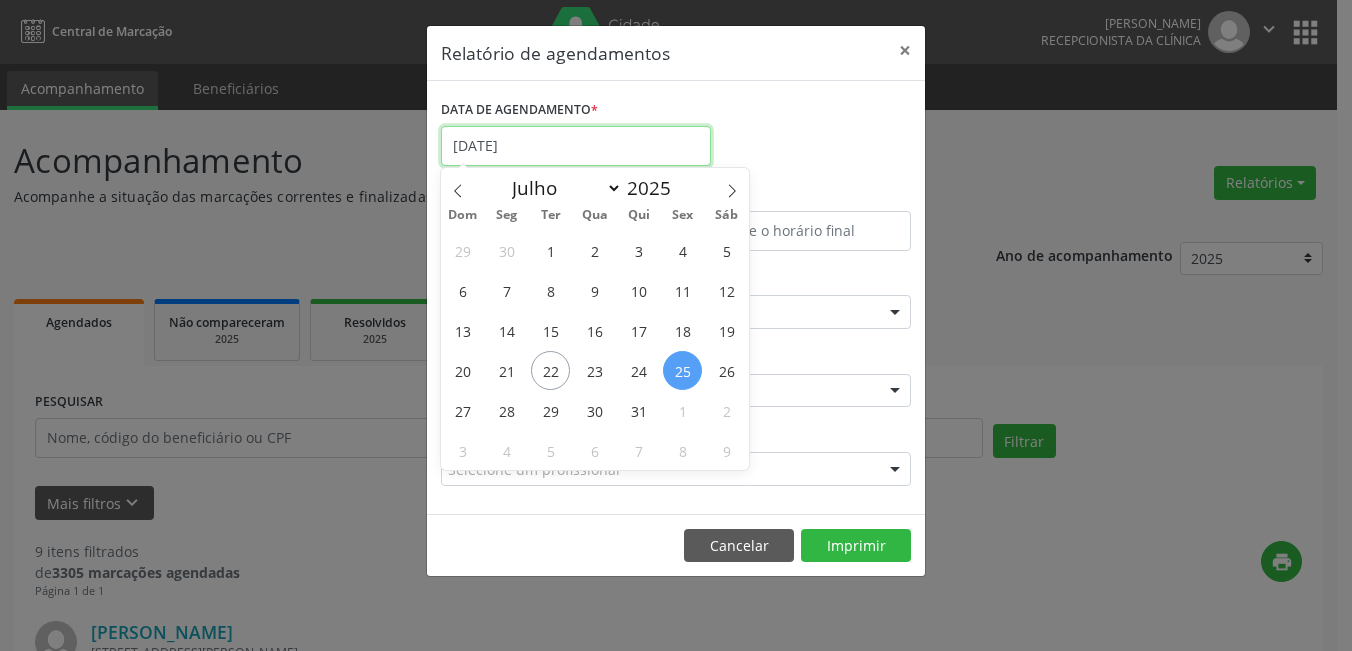 click on "[DATE]" at bounding box center [576, 146] 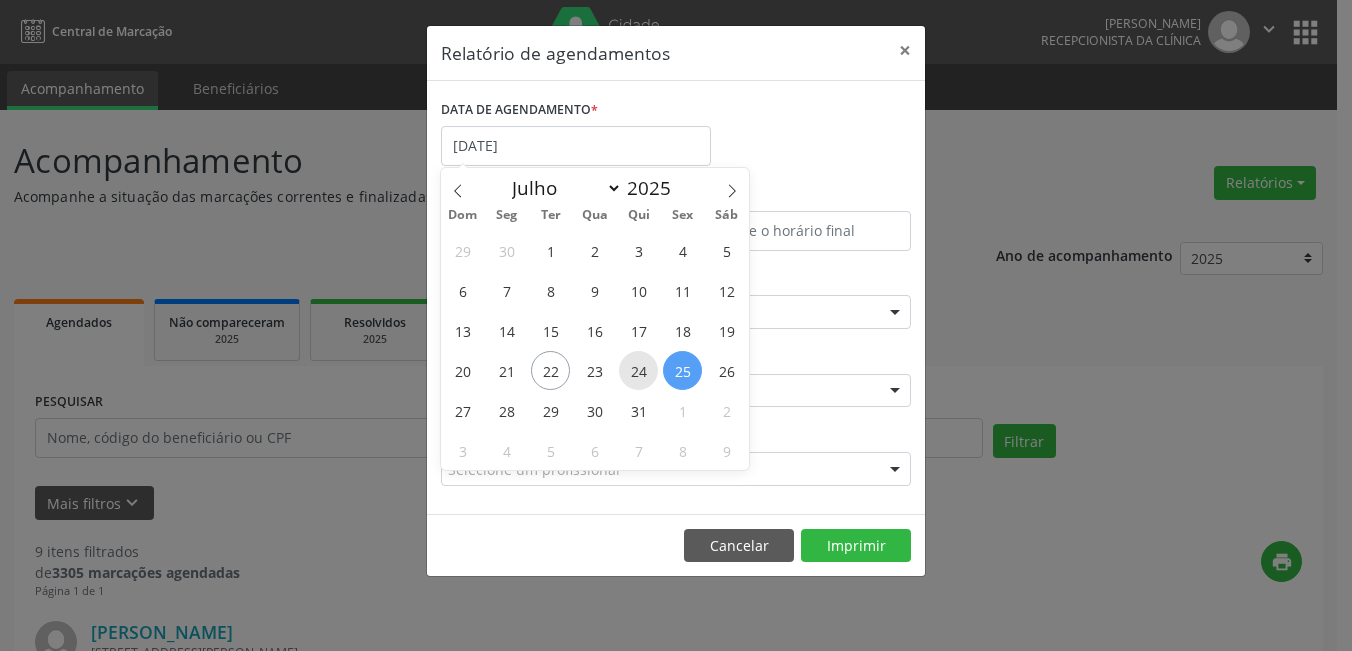 click on "24" at bounding box center (638, 370) 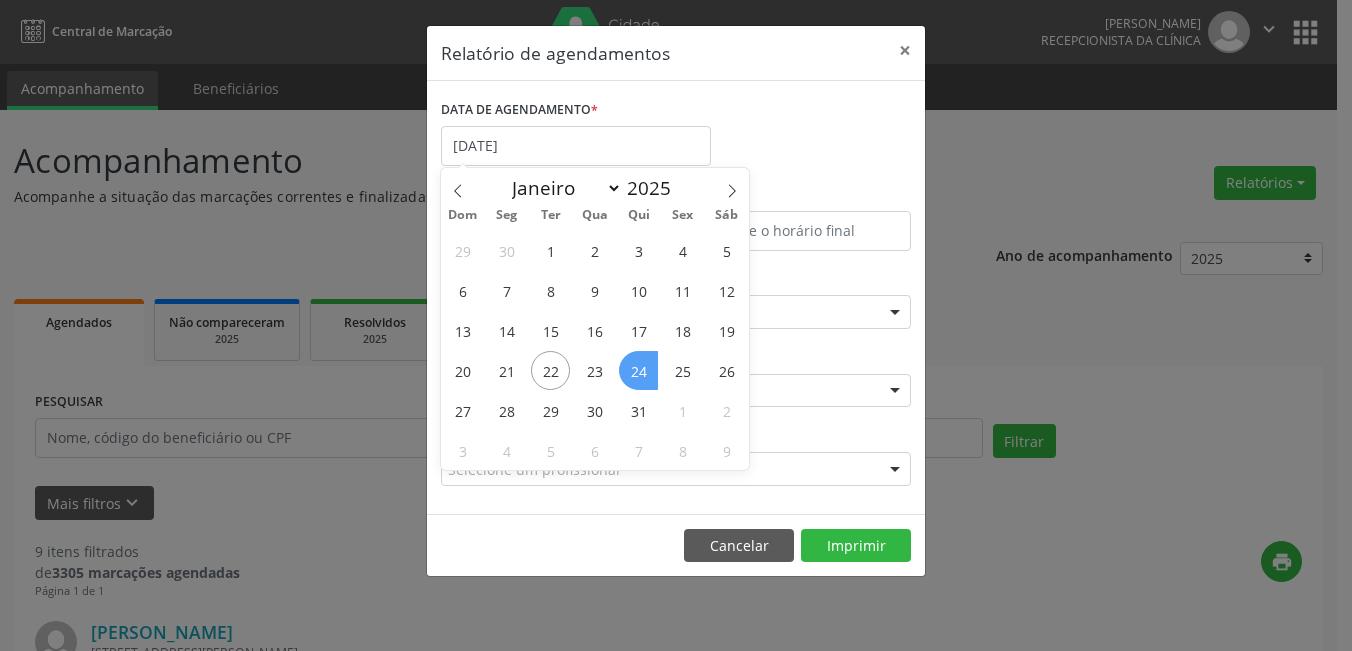 click on "24" at bounding box center (638, 370) 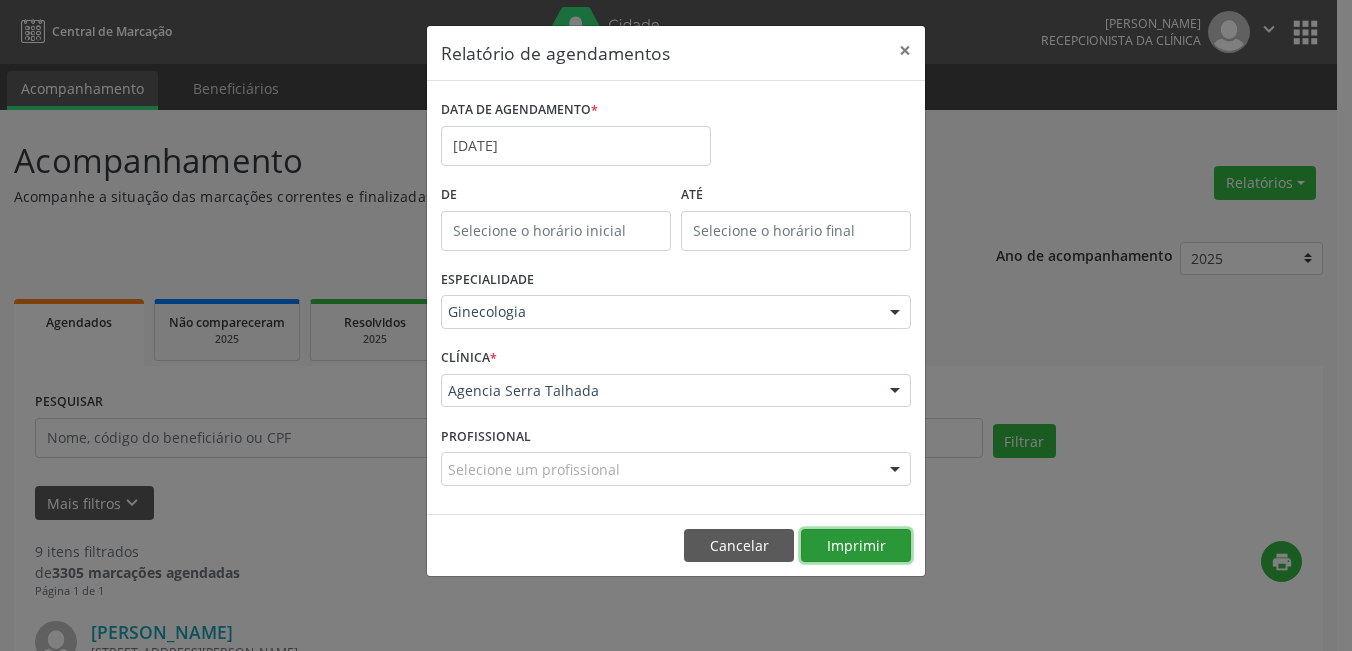 click on "Imprimir" at bounding box center [856, 546] 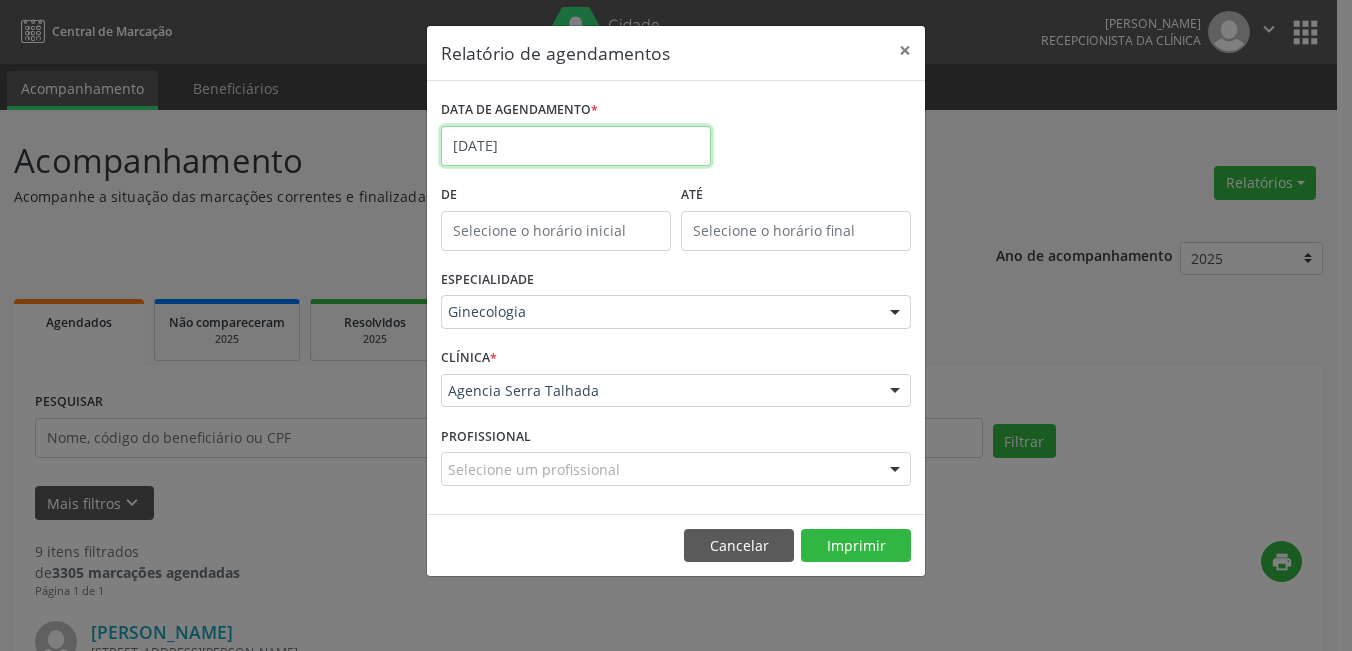 click on "[DATE]" at bounding box center [576, 146] 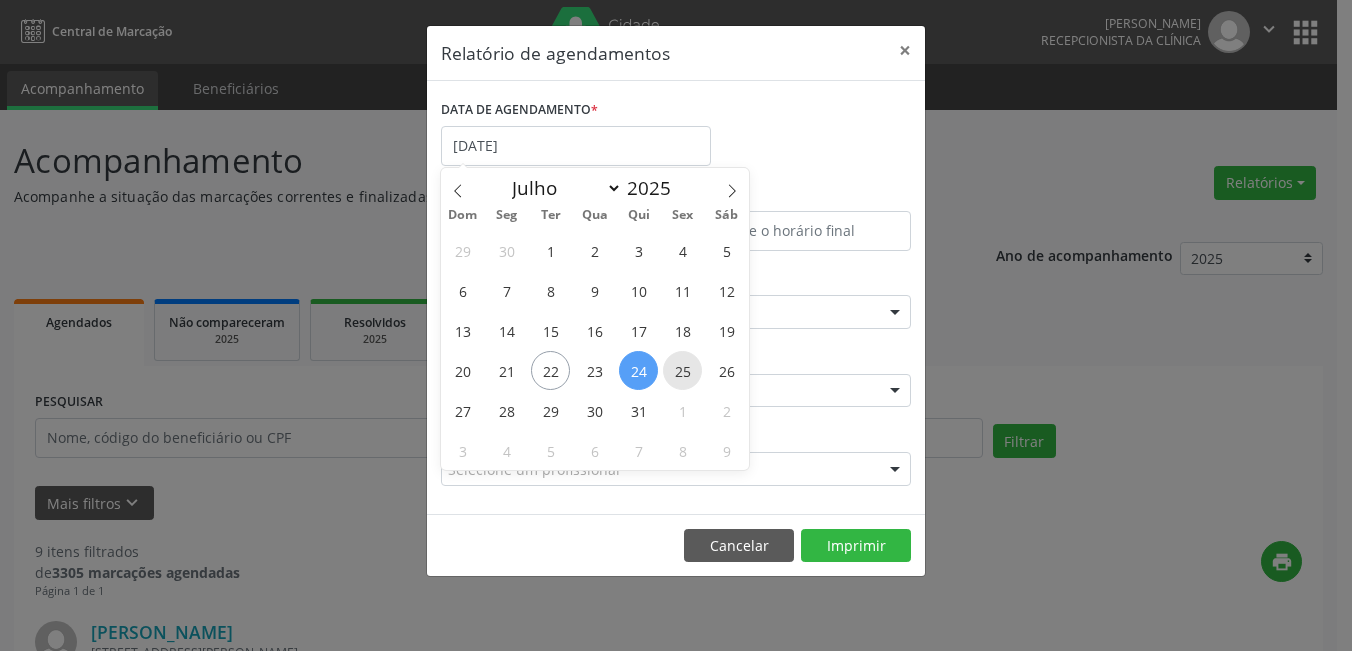 click on "25" at bounding box center [682, 370] 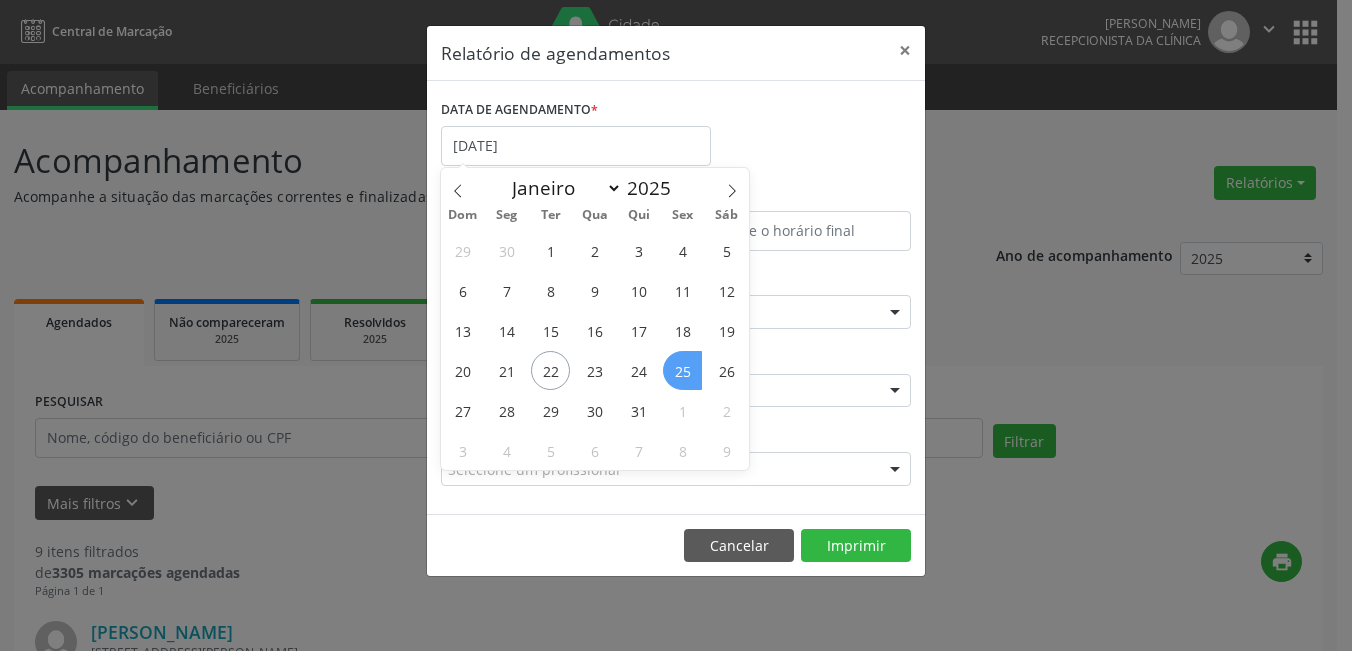 click on "25" at bounding box center [682, 370] 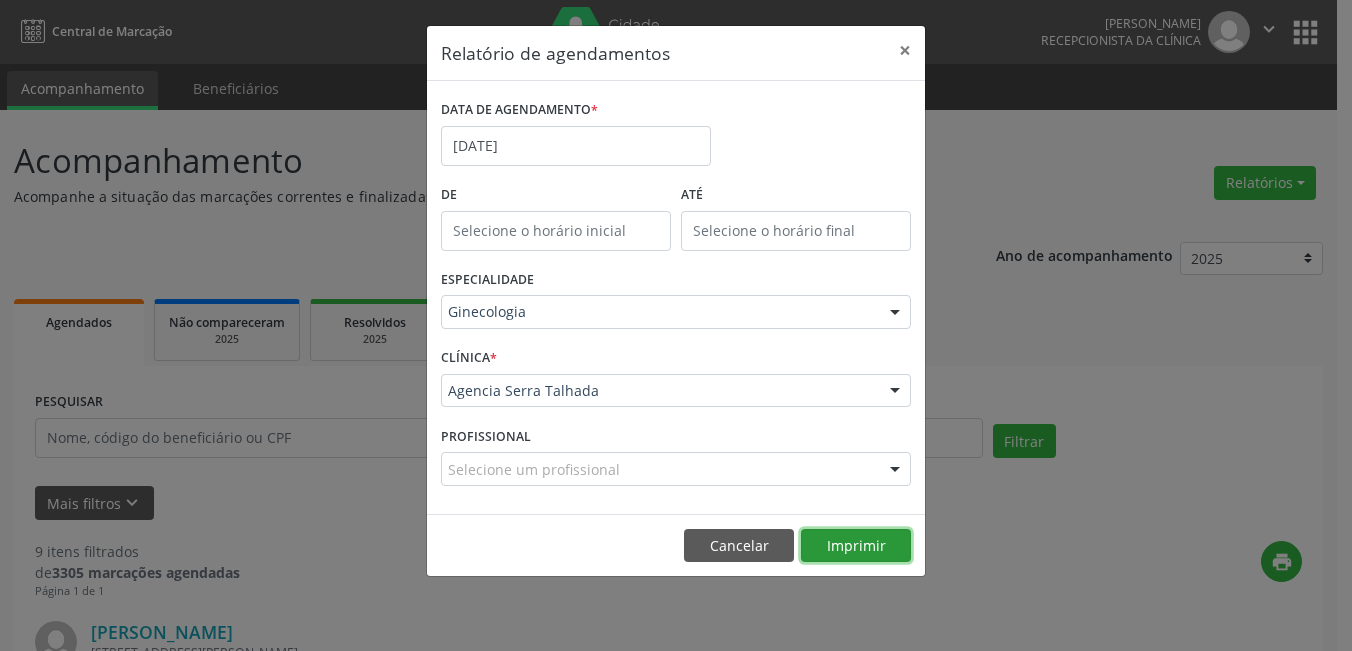 click on "Imprimir" at bounding box center (856, 546) 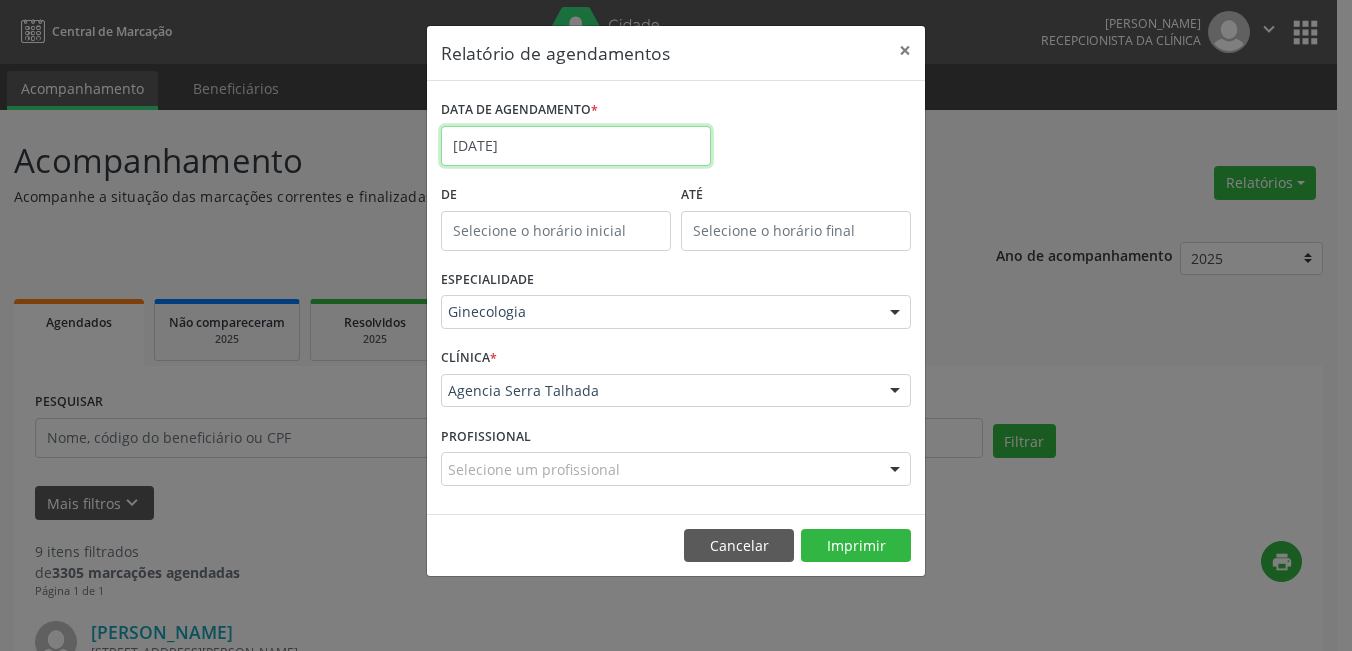 click on "[DATE]" at bounding box center (576, 146) 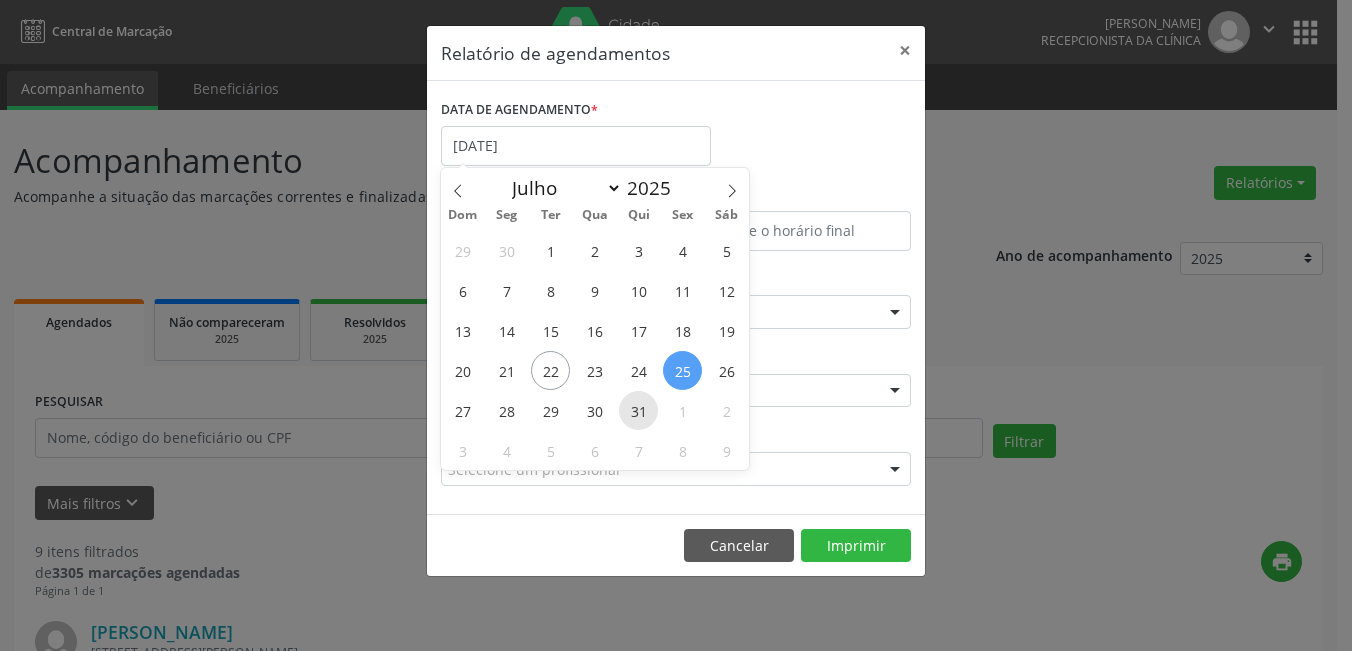 click on "31" at bounding box center [638, 410] 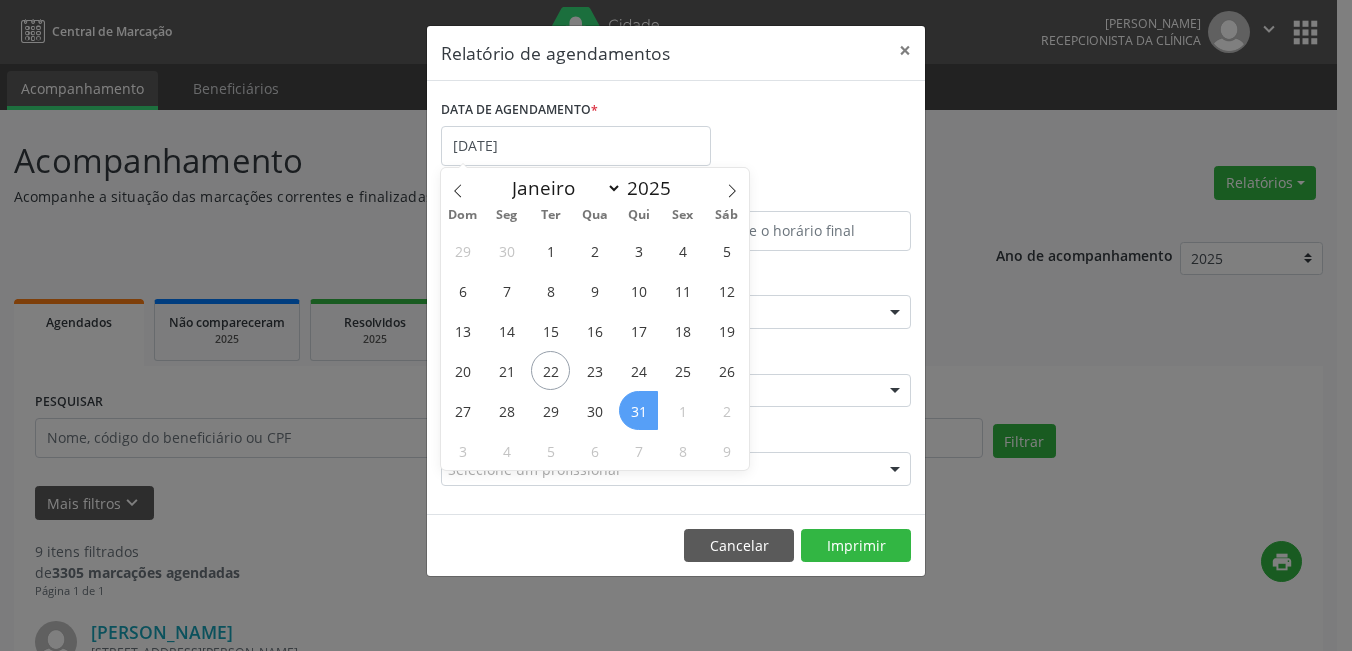 click on "31" at bounding box center (638, 410) 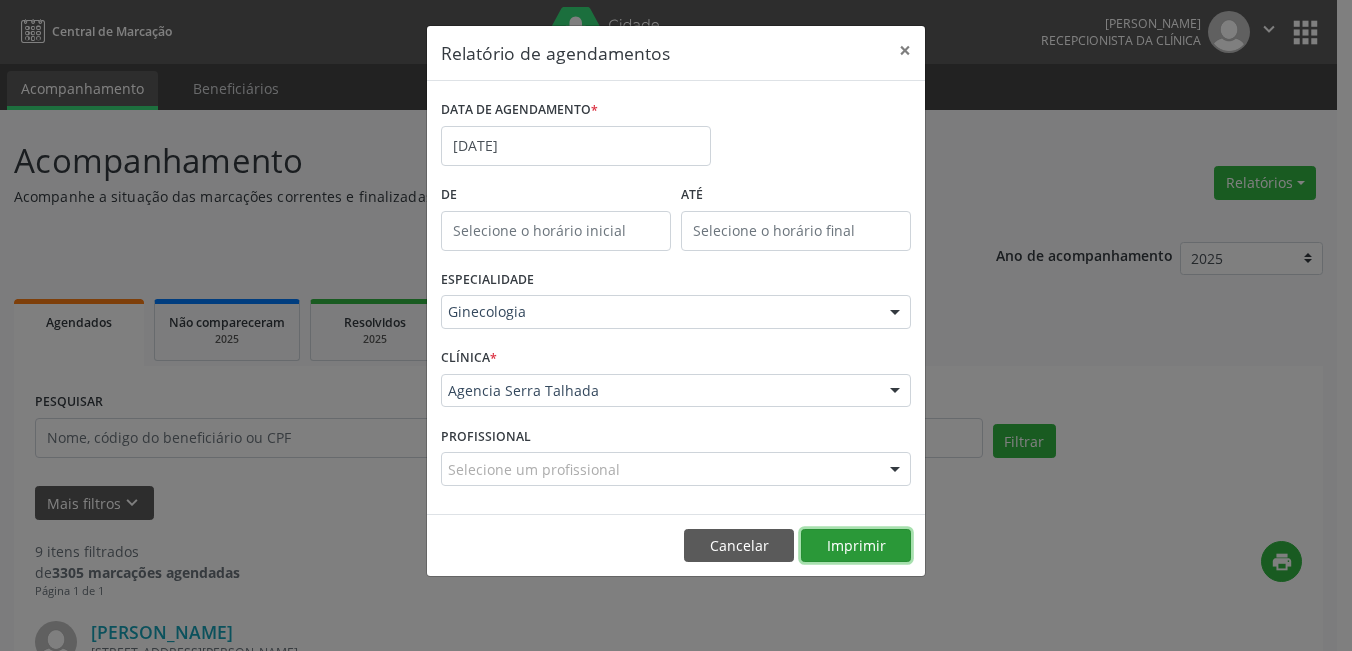 click on "Imprimir" at bounding box center (856, 546) 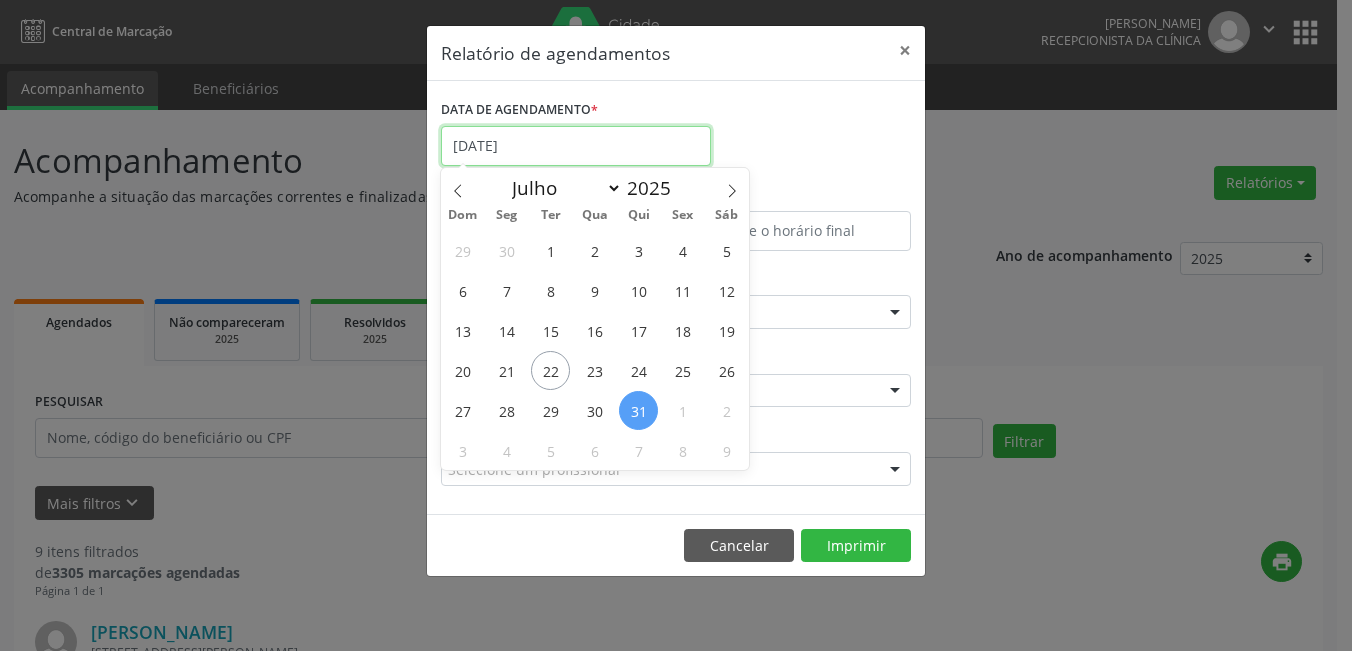 click on "[DATE]" at bounding box center (576, 146) 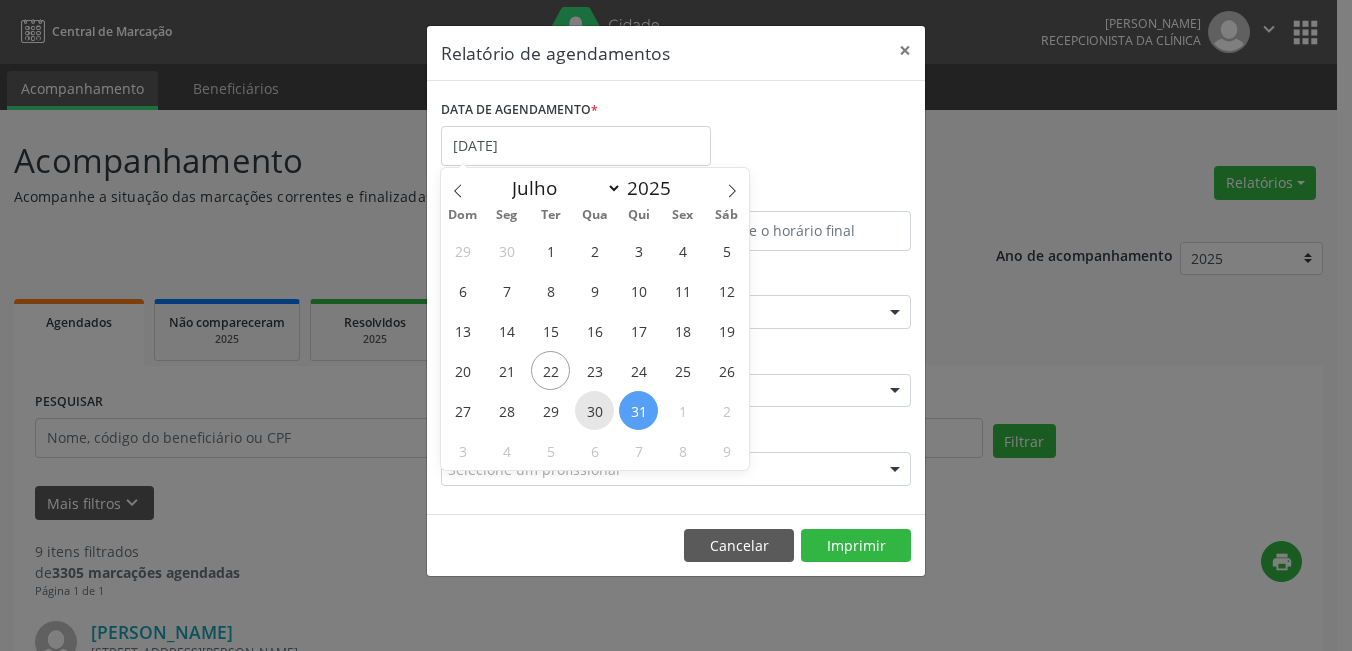 click on "30" at bounding box center [594, 410] 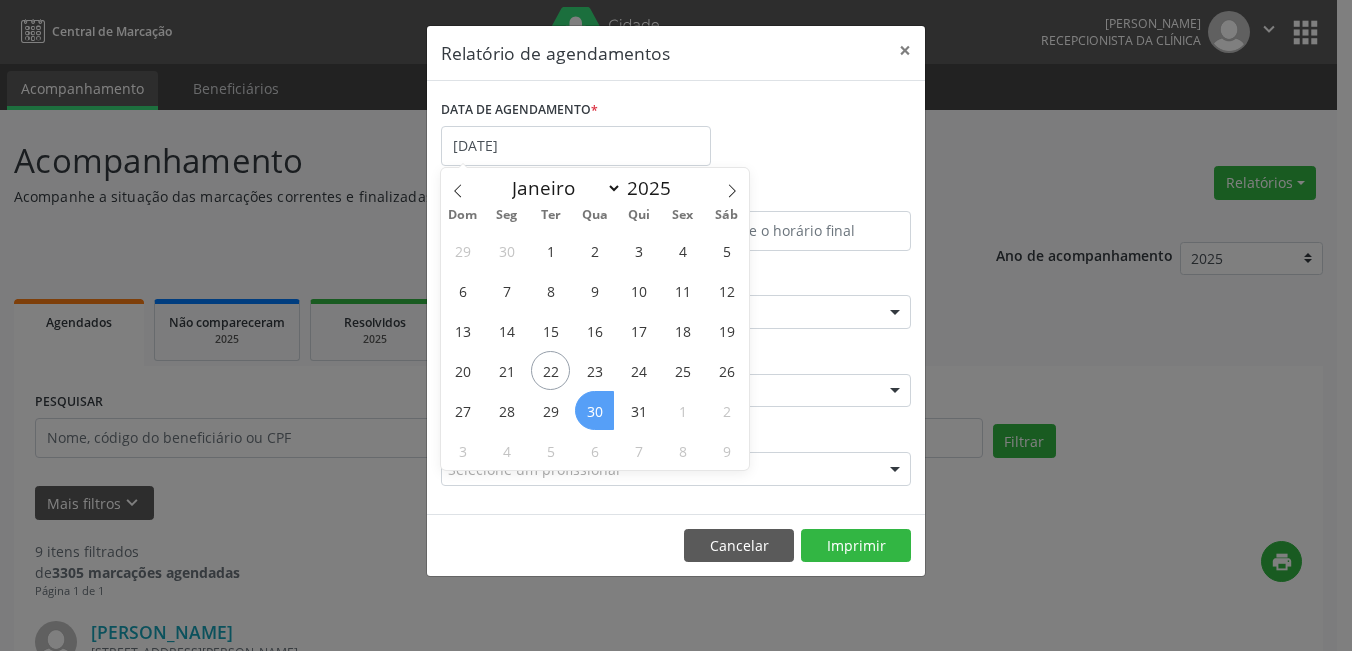 click on "30" at bounding box center (594, 410) 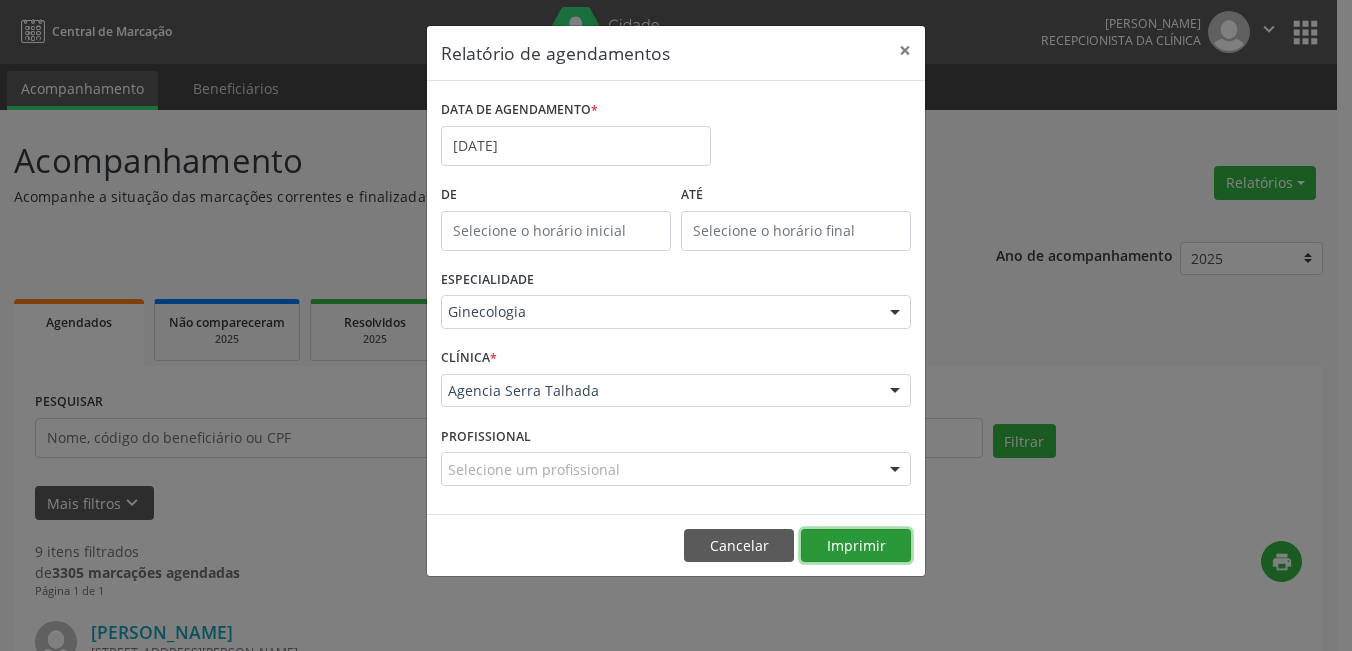 click on "Imprimir" at bounding box center (856, 546) 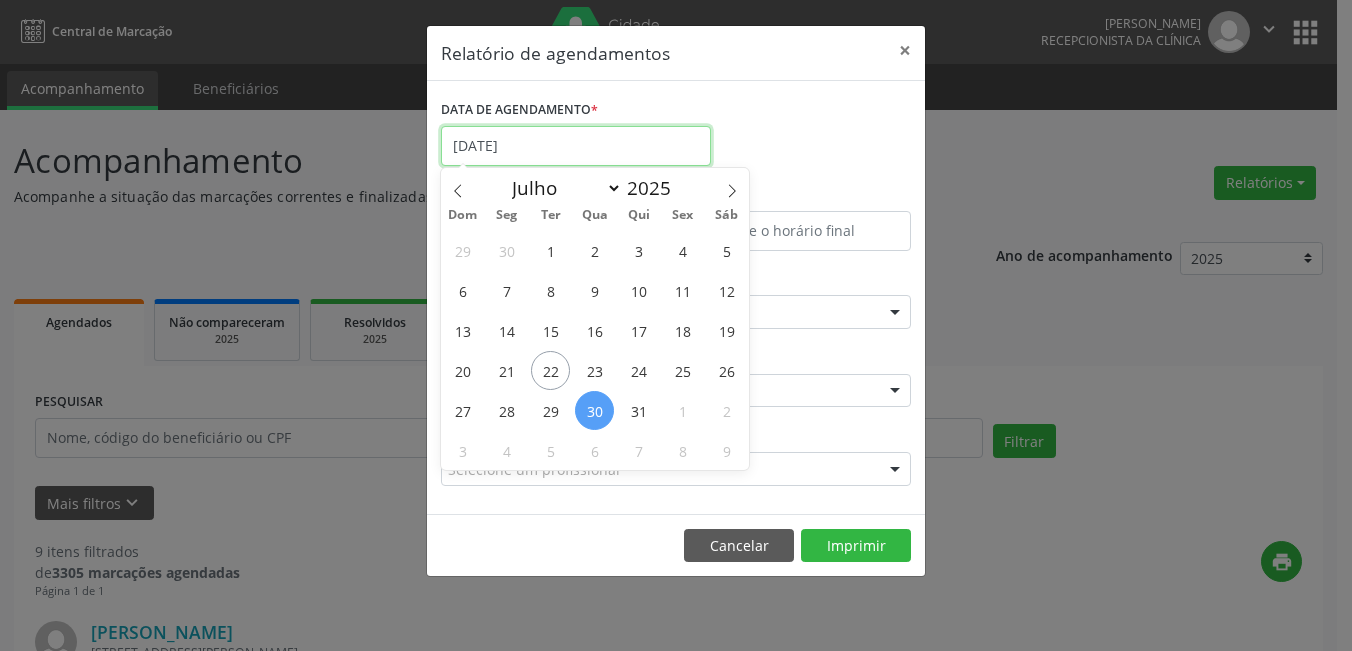 click on "[DATE]" at bounding box center (576, 146) 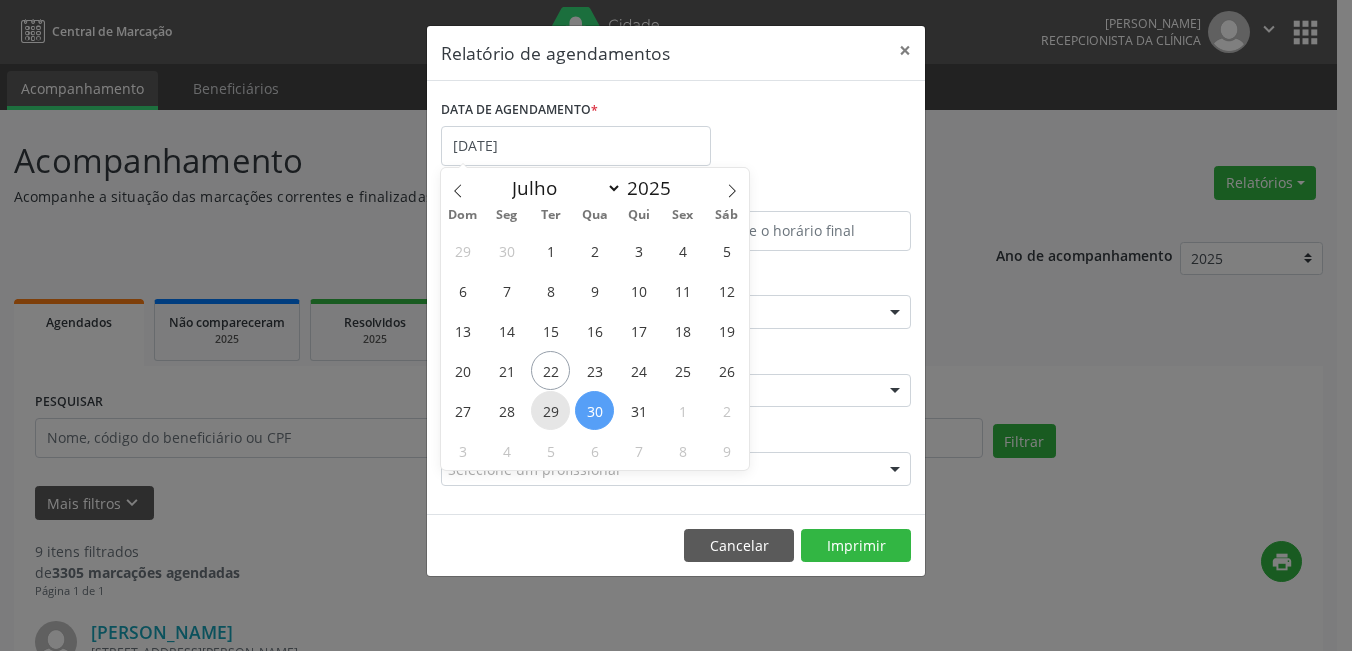 click on "29" at bounding box center [550, 410] 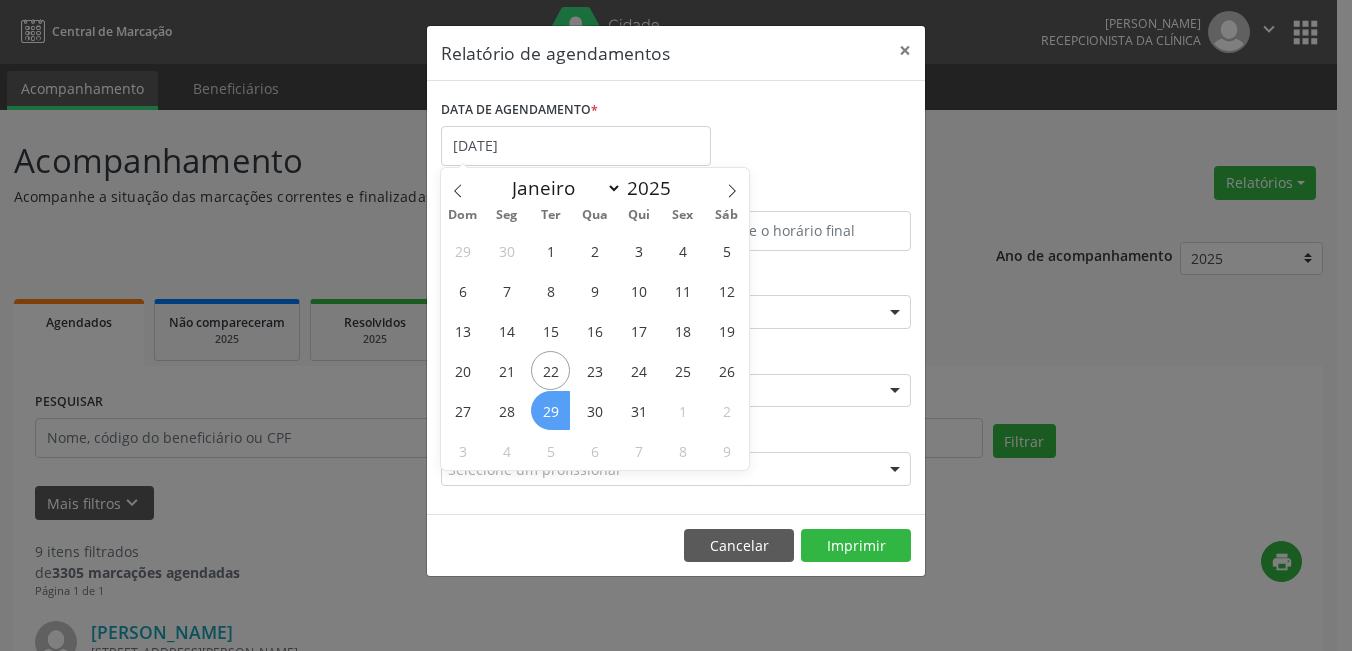 click on "29" at bounding box center [550, 410] 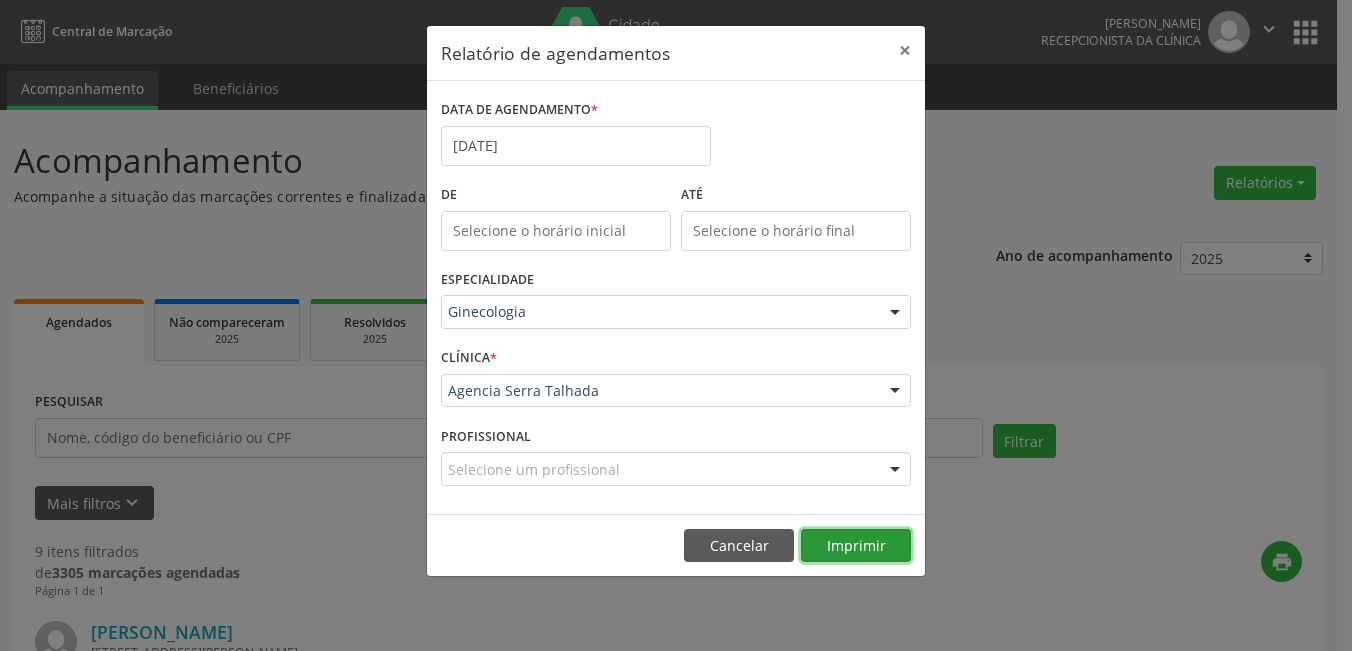 click on "Imprimir" at bounding box center (856, 546) 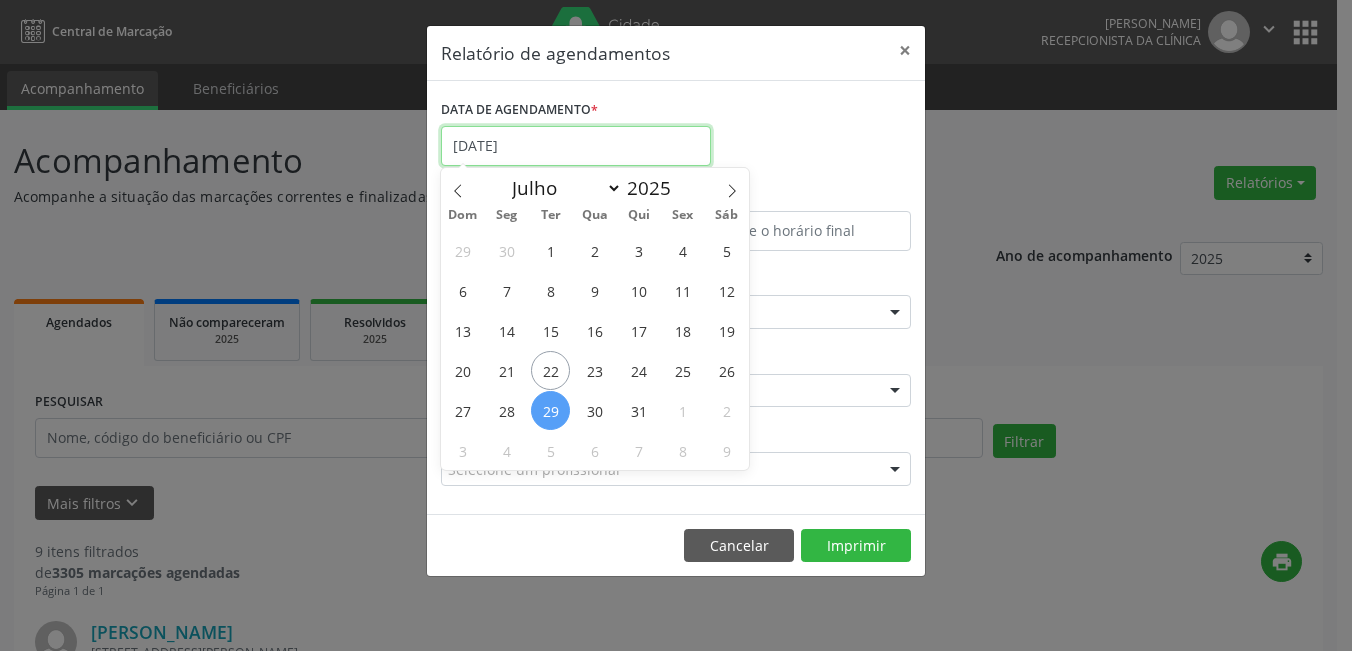 click on "[DATE]" at bounding box center (576, 146) 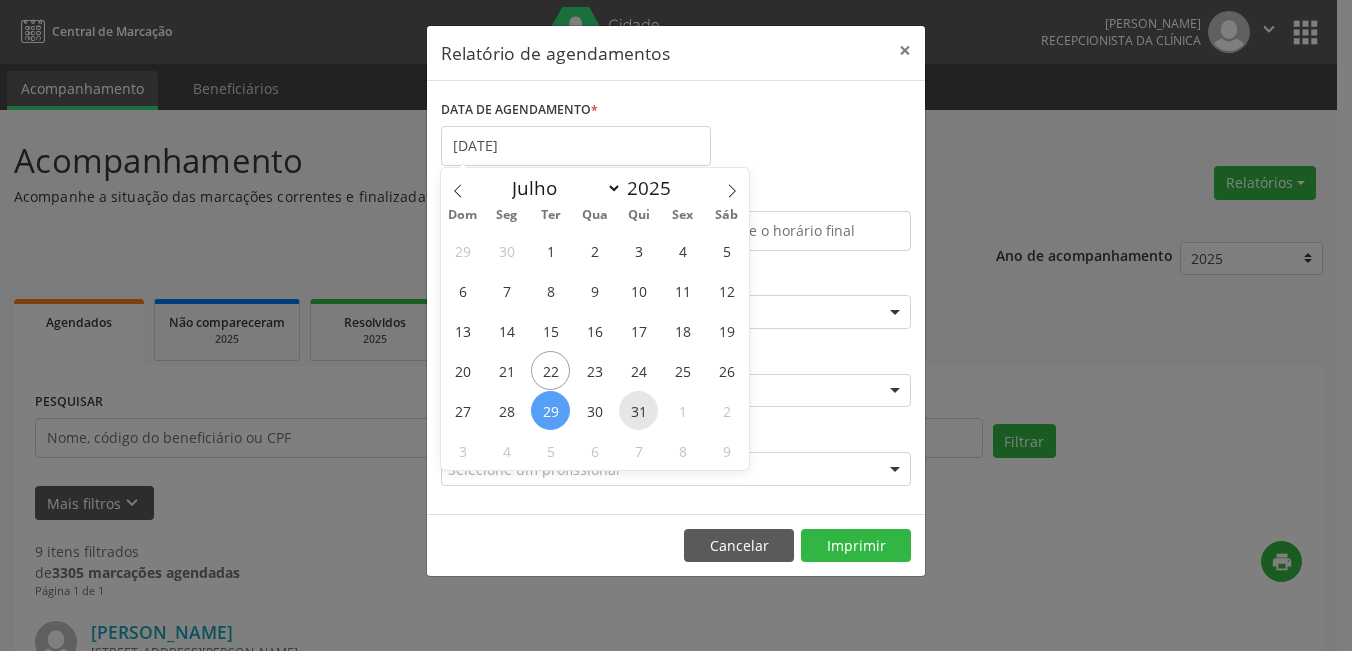 click on "31" at bounding box center [638, 410] 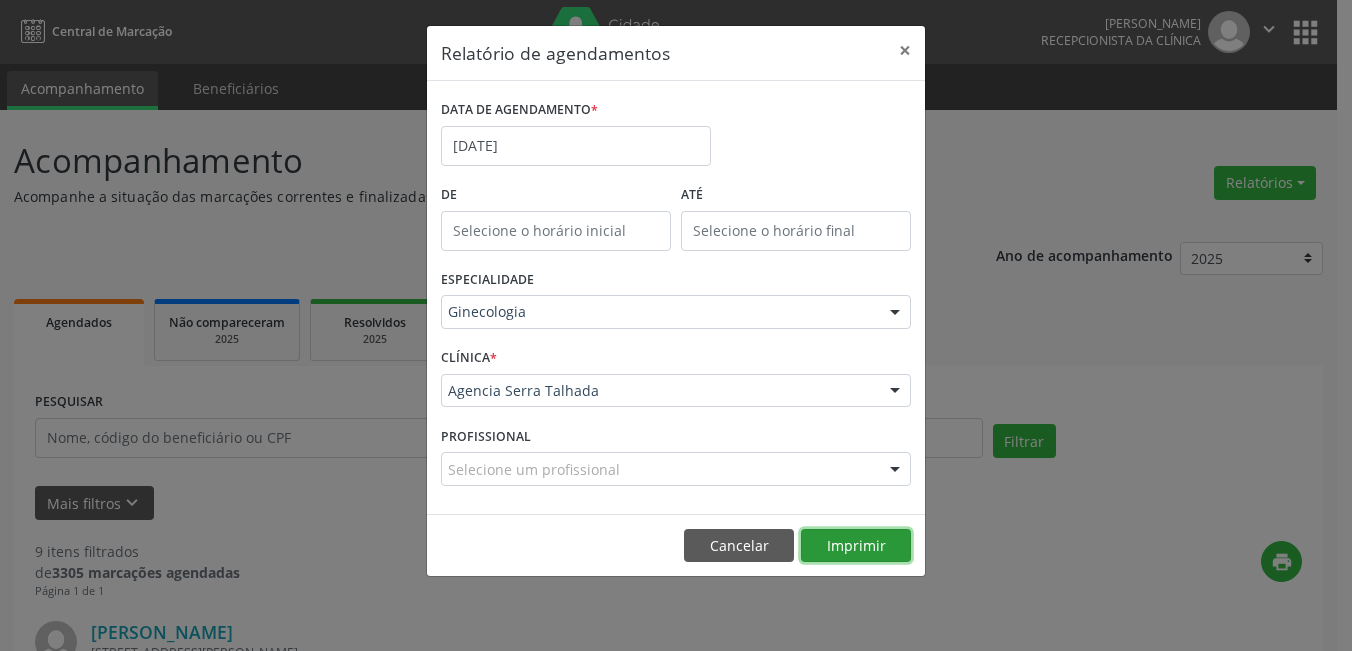 click on "Imprimir" at bounding box center (856, 546) 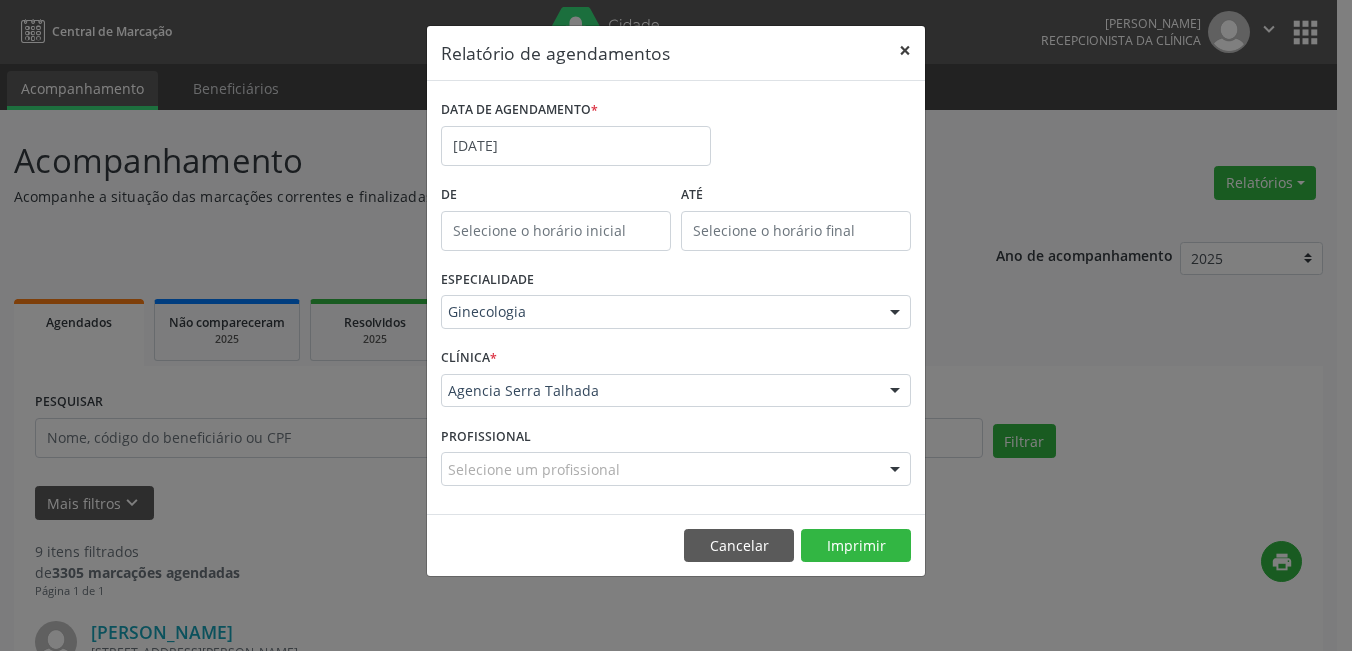click on "×" at bounding box center [905, 50] 